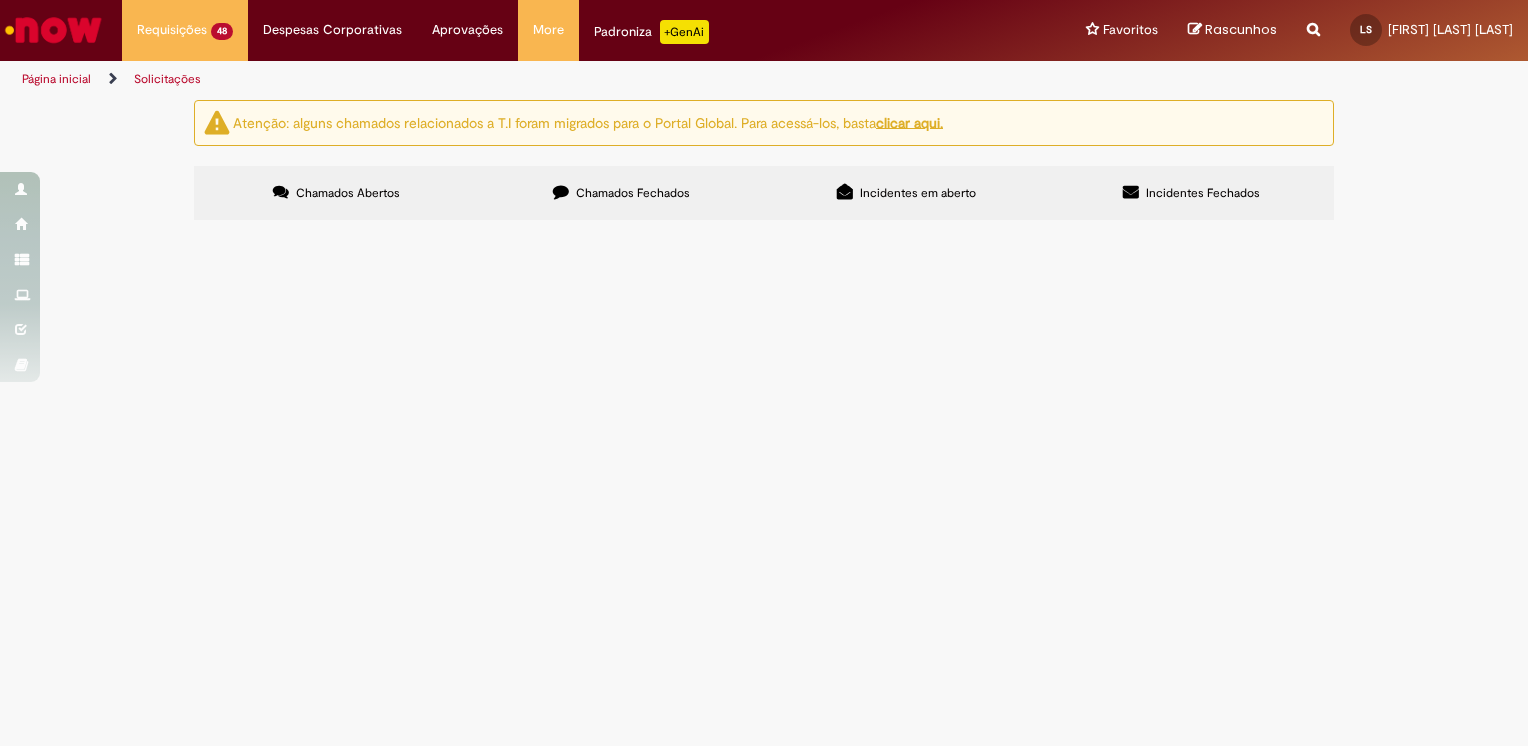 scroll, scrollTop: 0, scrollLeft: 0, axis: both 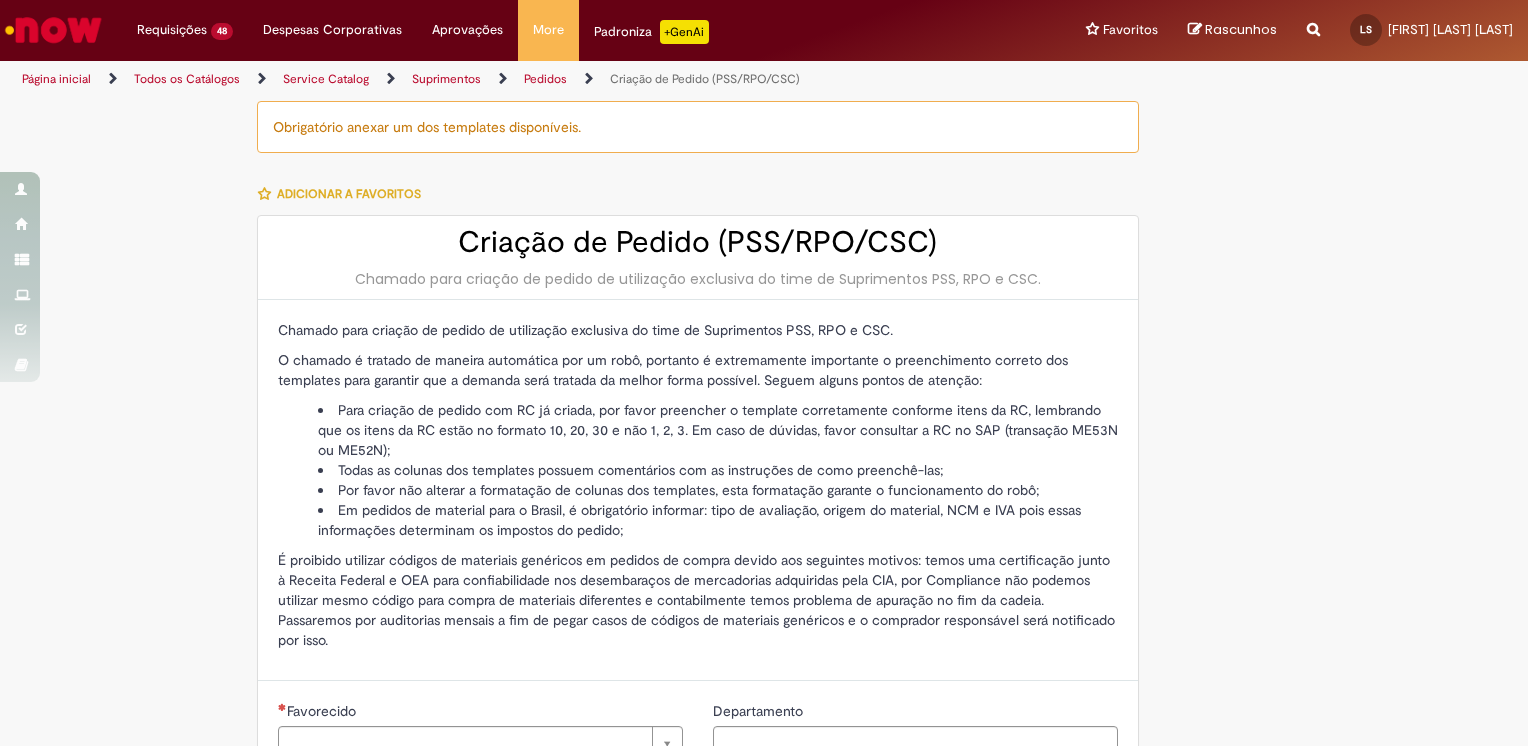 type on "**********" 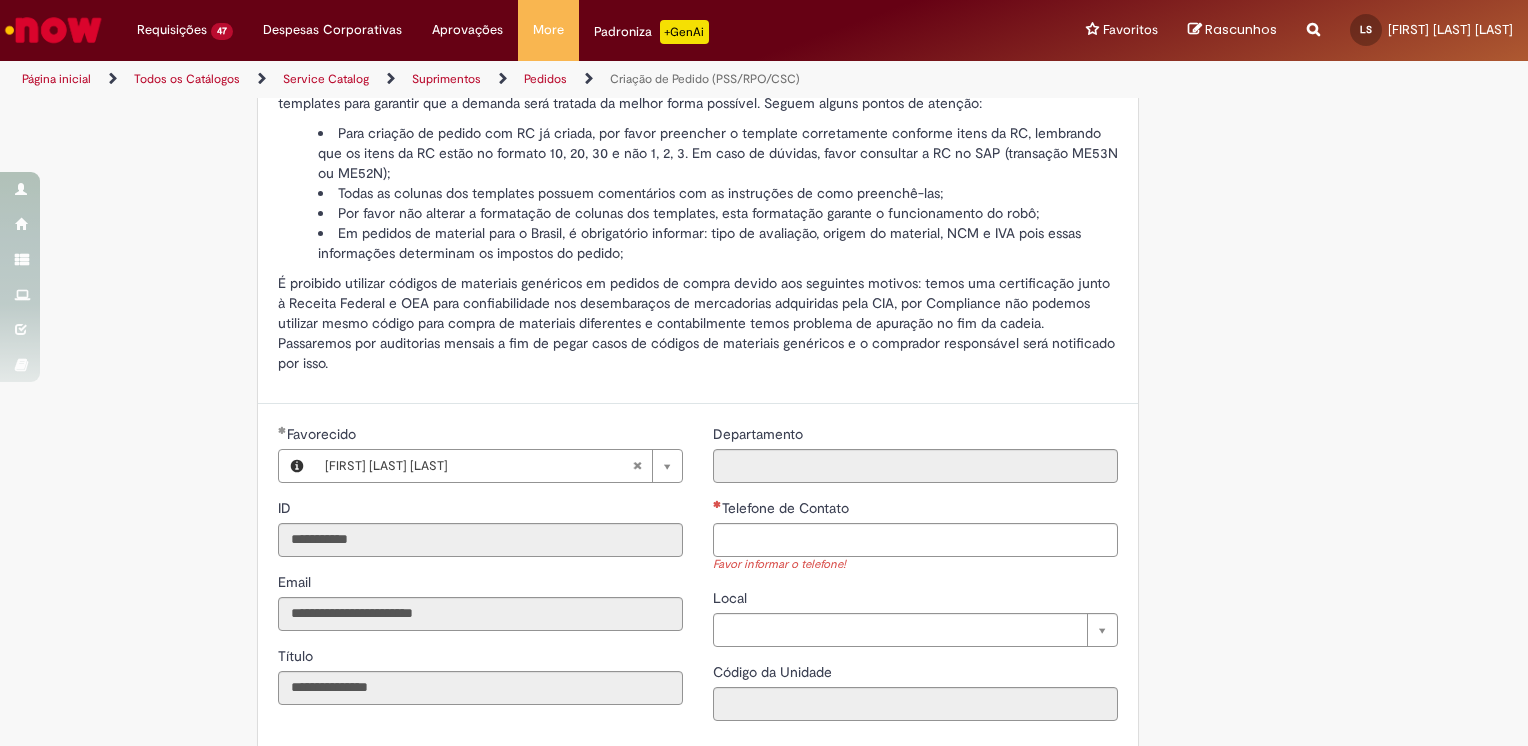scroll, scrollTop: 400, scrollLeft: 0, axis: vertical 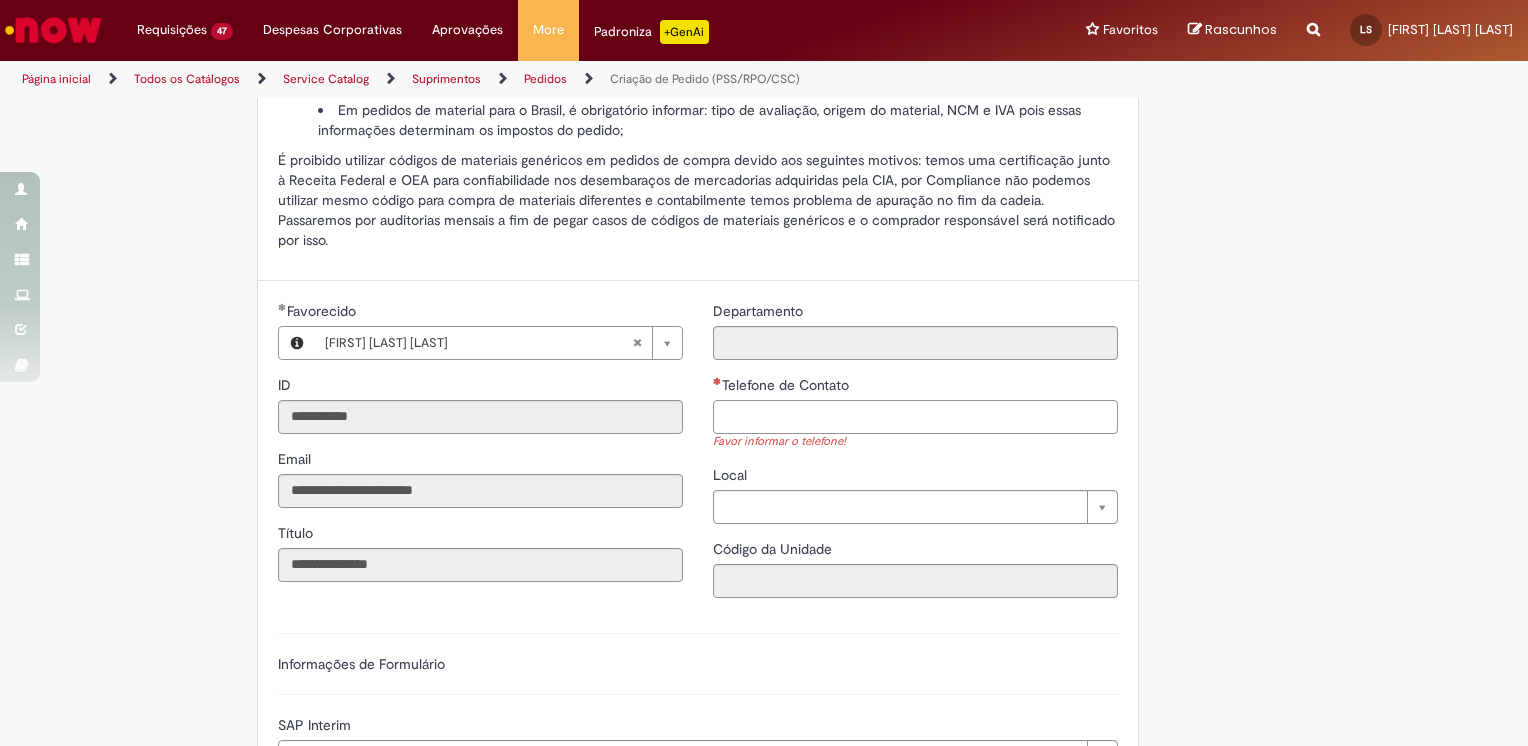 click on "Telefone de Contato" at bounding box center [915, 417] 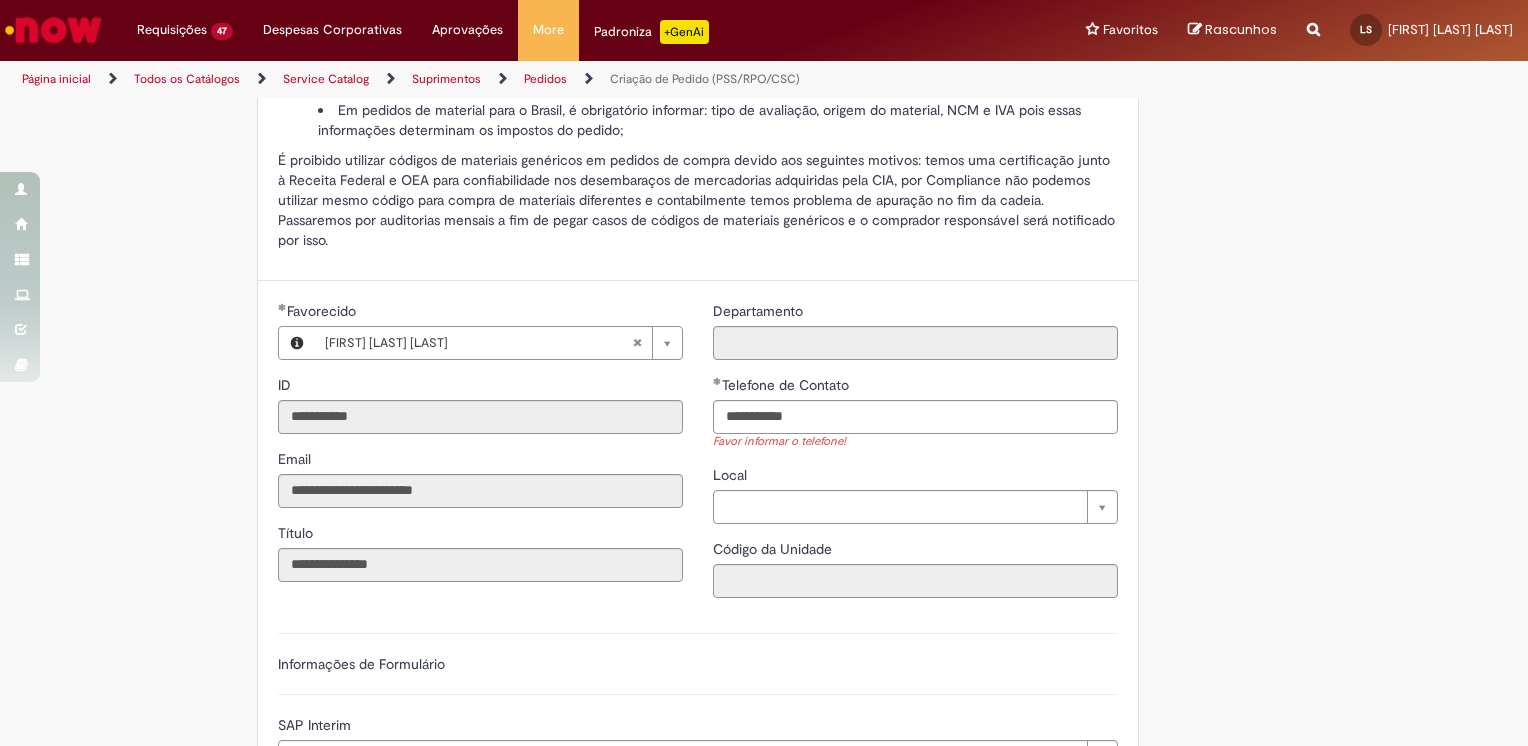 click on "Obrigatório anexar um dos templates disponíveis.
Adicionar a Favoritos
Criação de Pedido (PSS/RPO/CSC)
Chamado para criação de pedido de utilização exclusiva do time de Suprimentos PSS, RPO e CSC.
Chamado para criação de pedido de utilização exclusiva do time de Suprimentos PSS, RPO e CSC.
O chamado é tratado de maneira automática por um robô, portanto é extremamente importante o preenchimento correto dos templates para garantir que a demanda será tratada da melhor forma possível. Seguem alguns pontos de atenção:
Para criação de pedido com RC já criada, por favor preencher o template corretamente conforme itens da RC, lembrando que os itens da RC estão no formato 10, 20, 30 e não 1, 2, 3. Em caso de dúvidas, favor consultar a RC no SAP (transação ME53N ou ME52N);
Country Code ** Favorecido     ID" at bounding box center [764, 504] 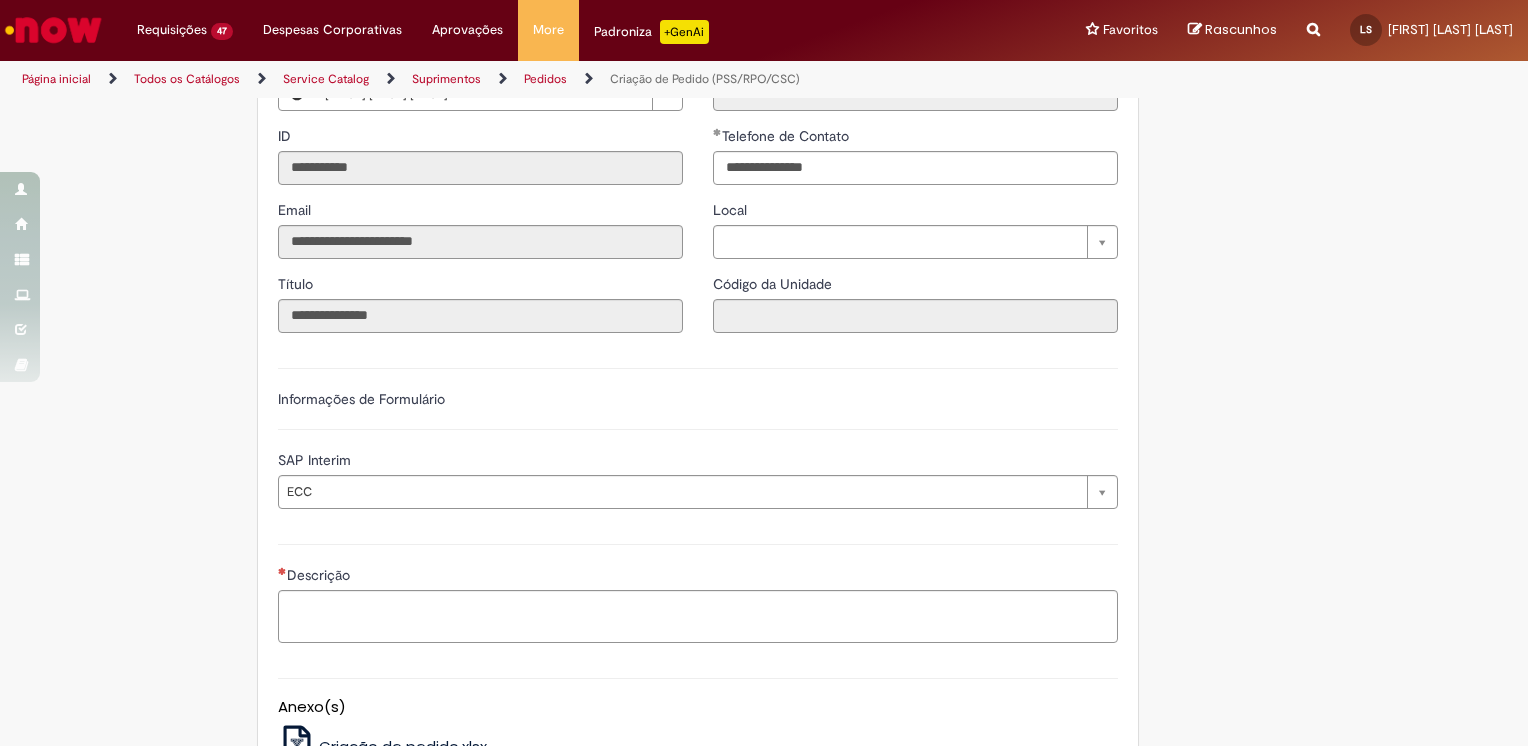 scroll, scrollTop: 700, scrollLeft: 0, axis: vertical 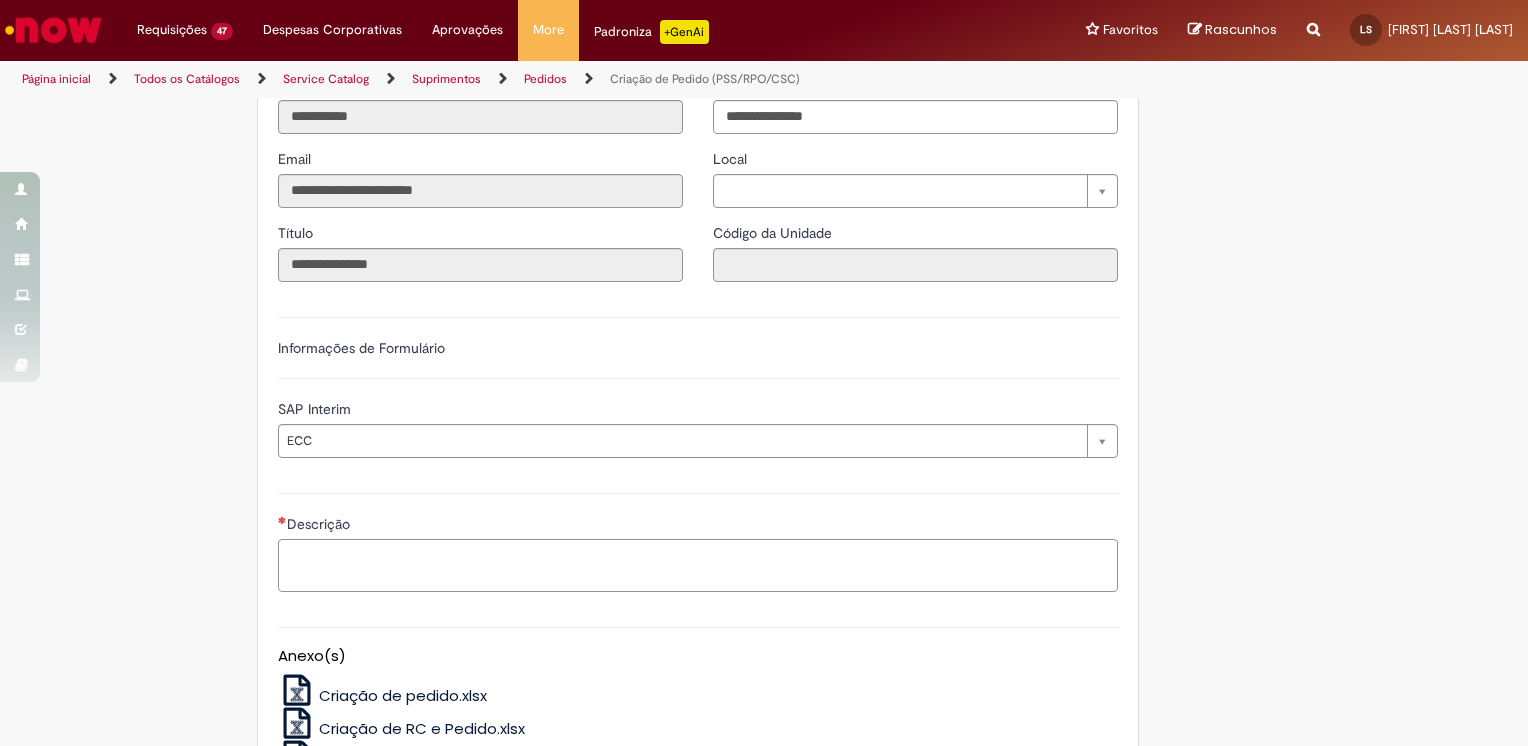 click on "Descrição" at bounding box center [698, 566] 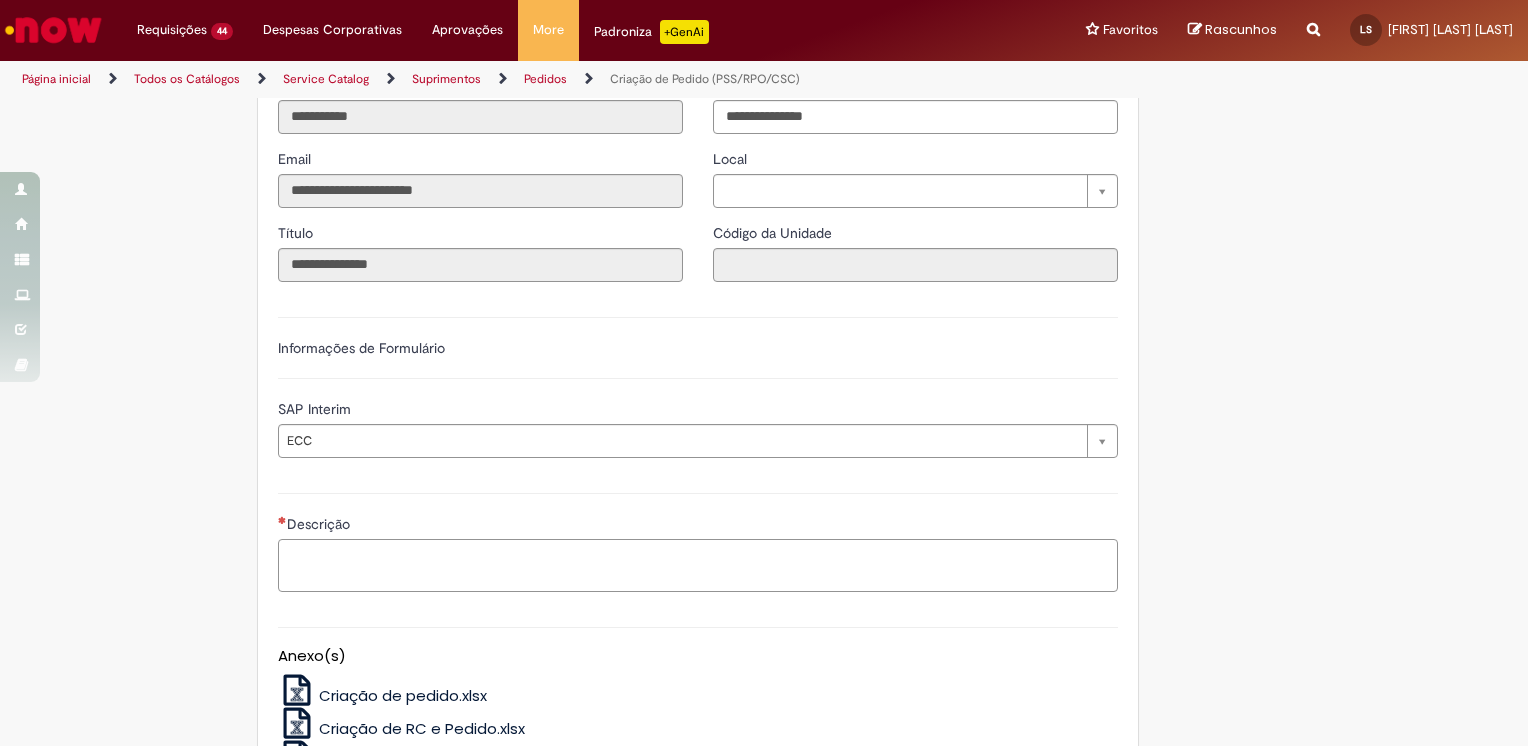 paste on "**********" 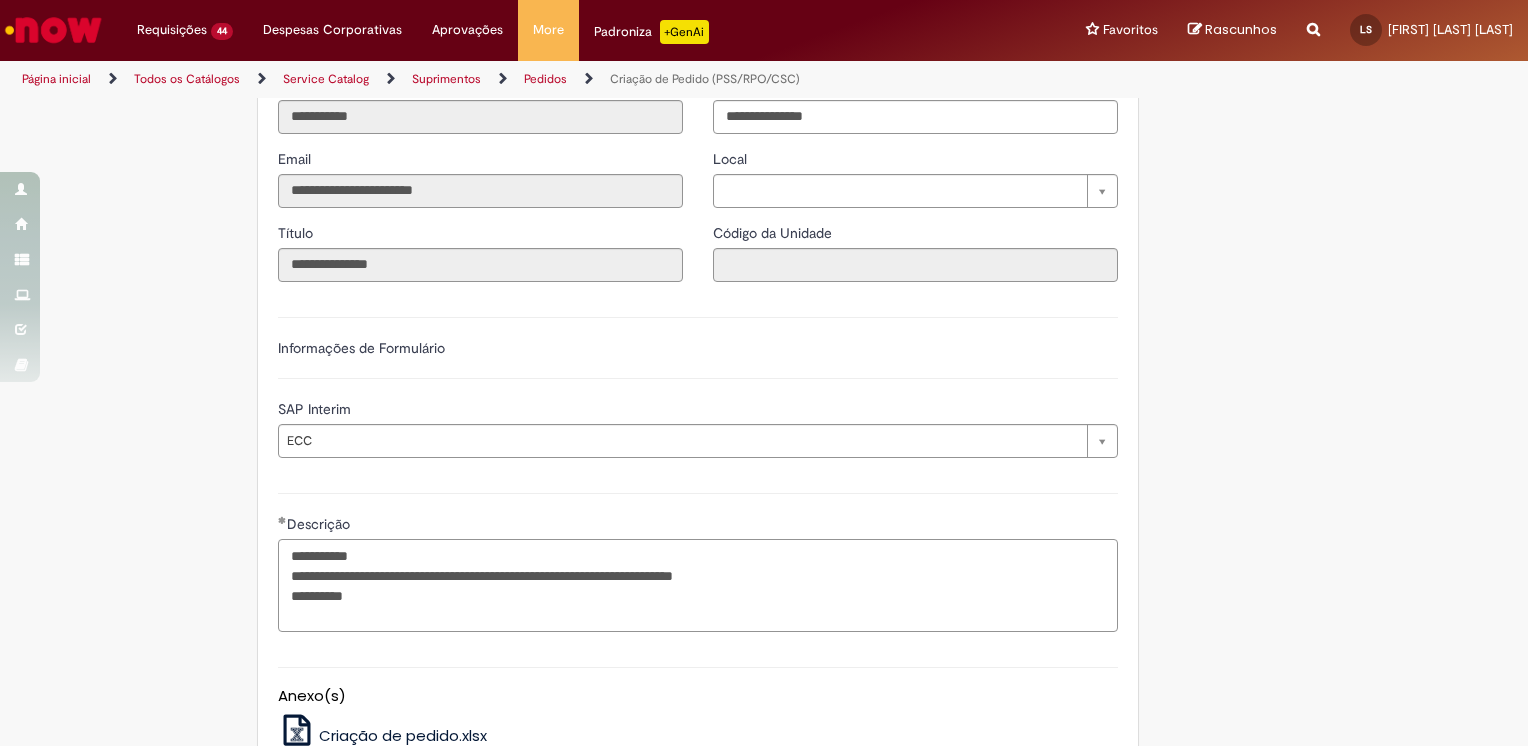 drag, startPoint x: 370, startPoint y: 555, endPoint x: 193, endPoint y: 552, distance: 177.02542 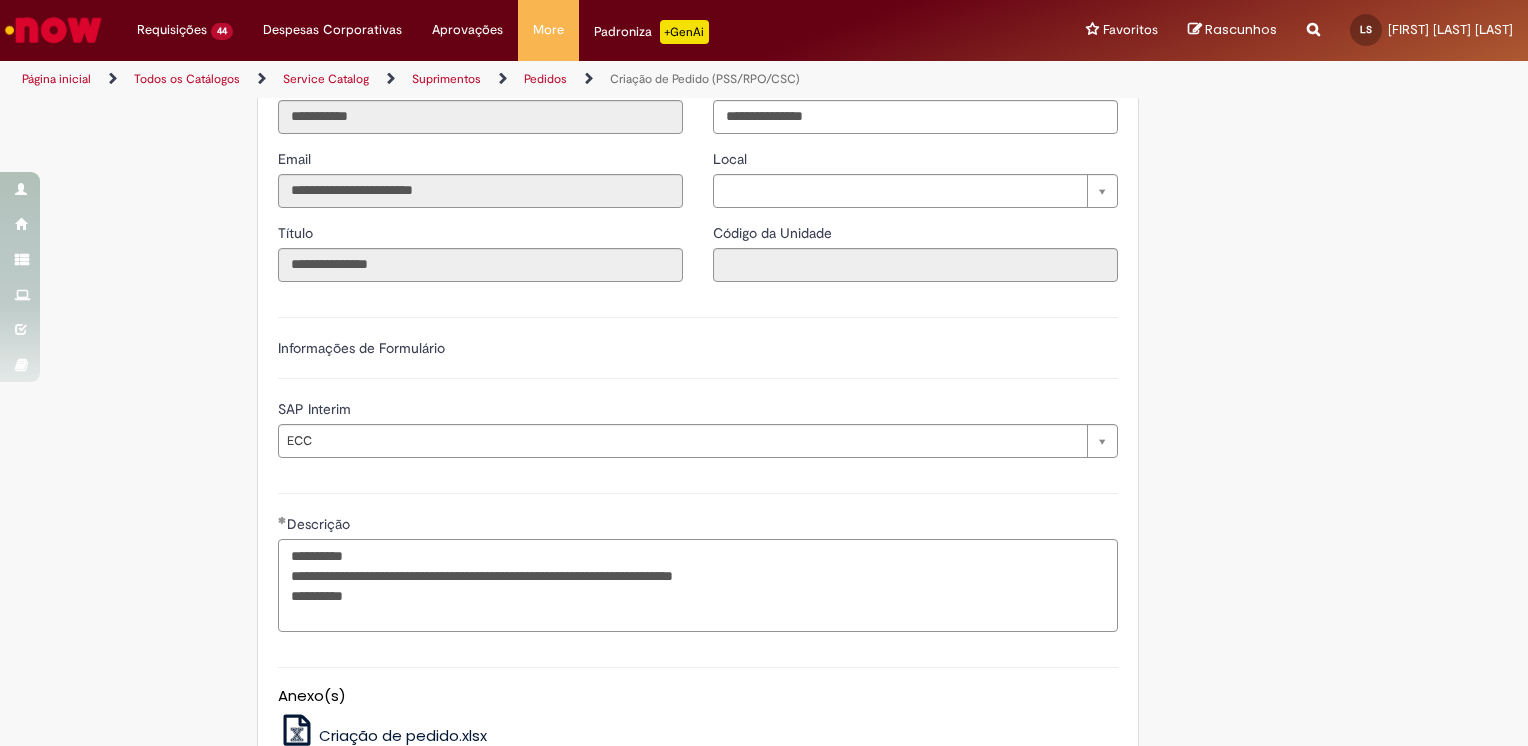 click on "**********" at bounding box center [698, 586] 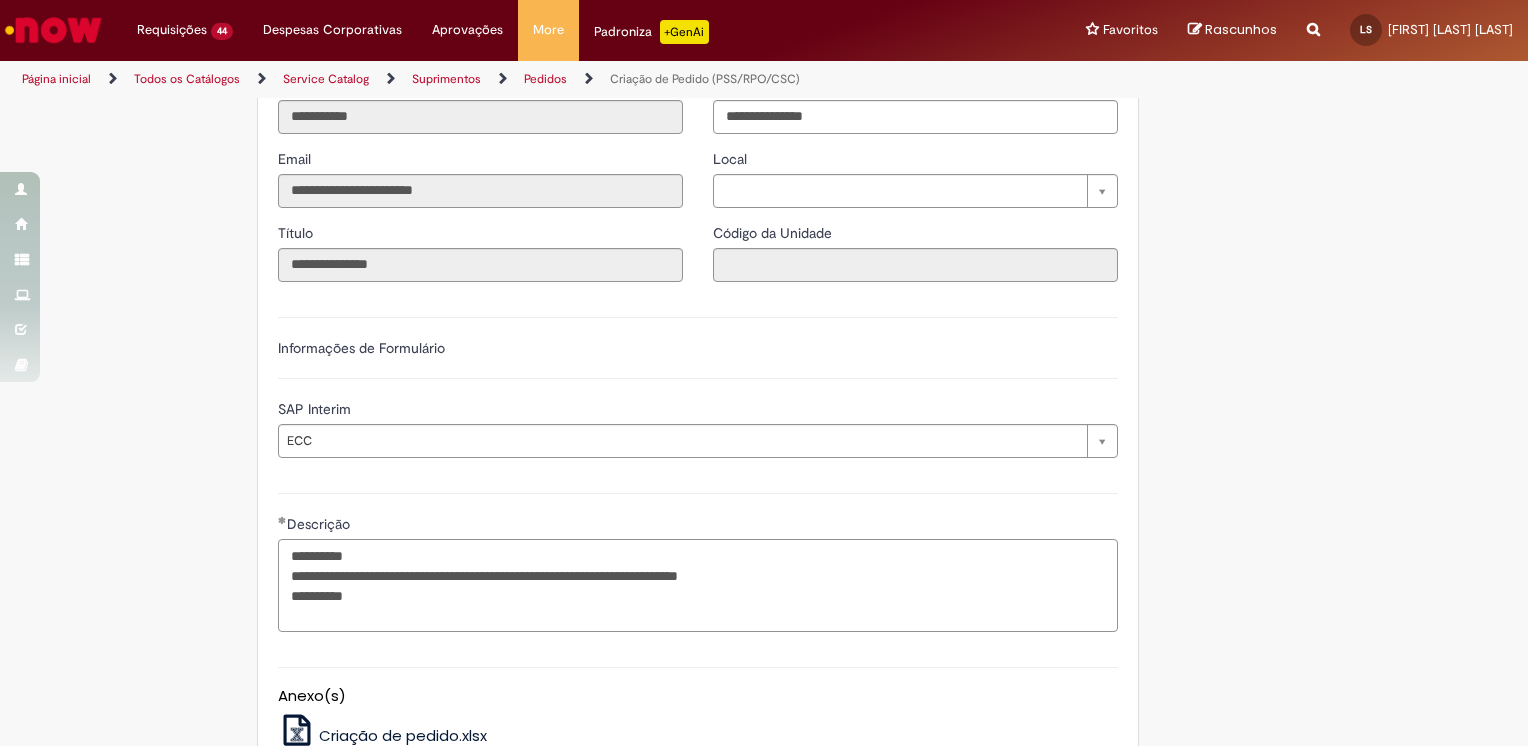 click on "**********" at bounding box center (698, 586) 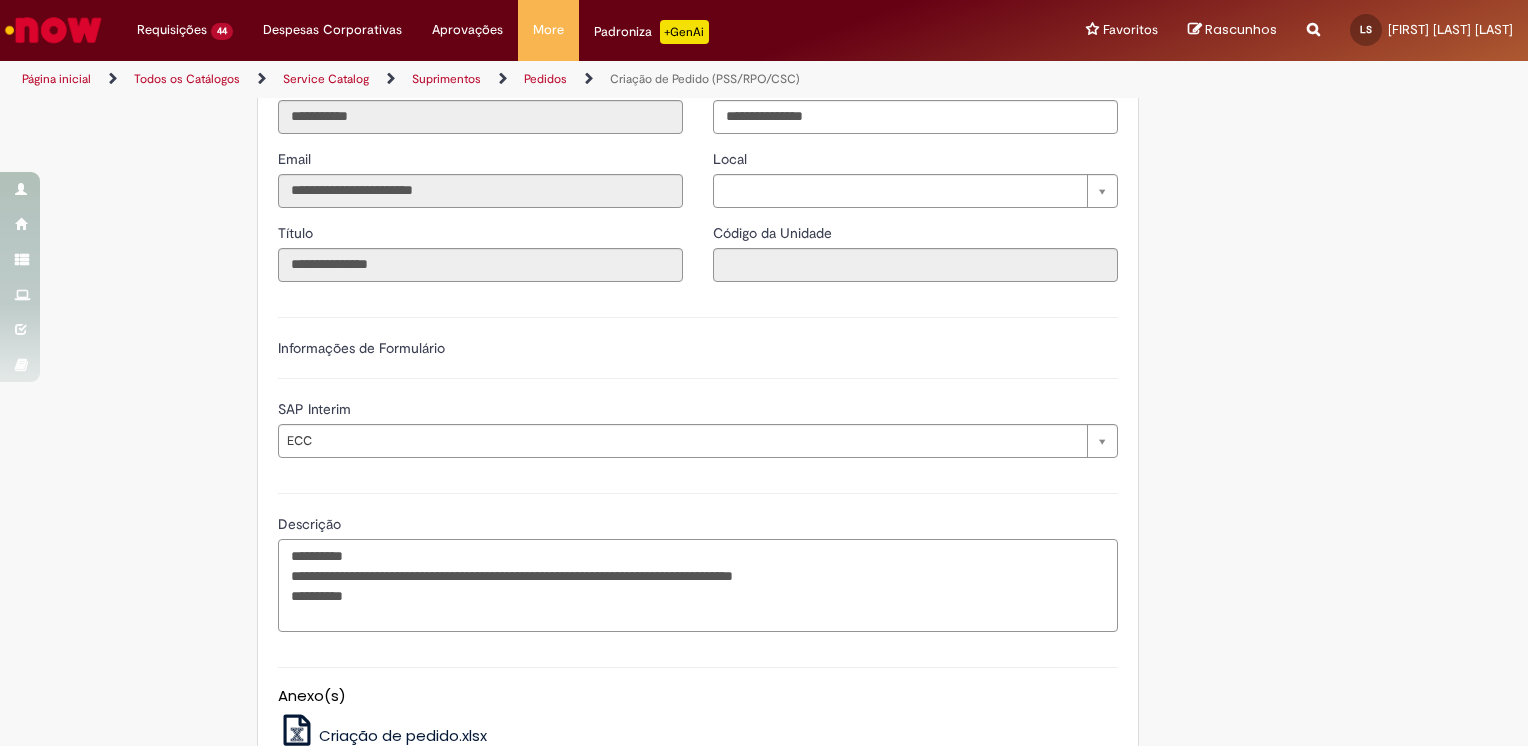 paste on "*********" 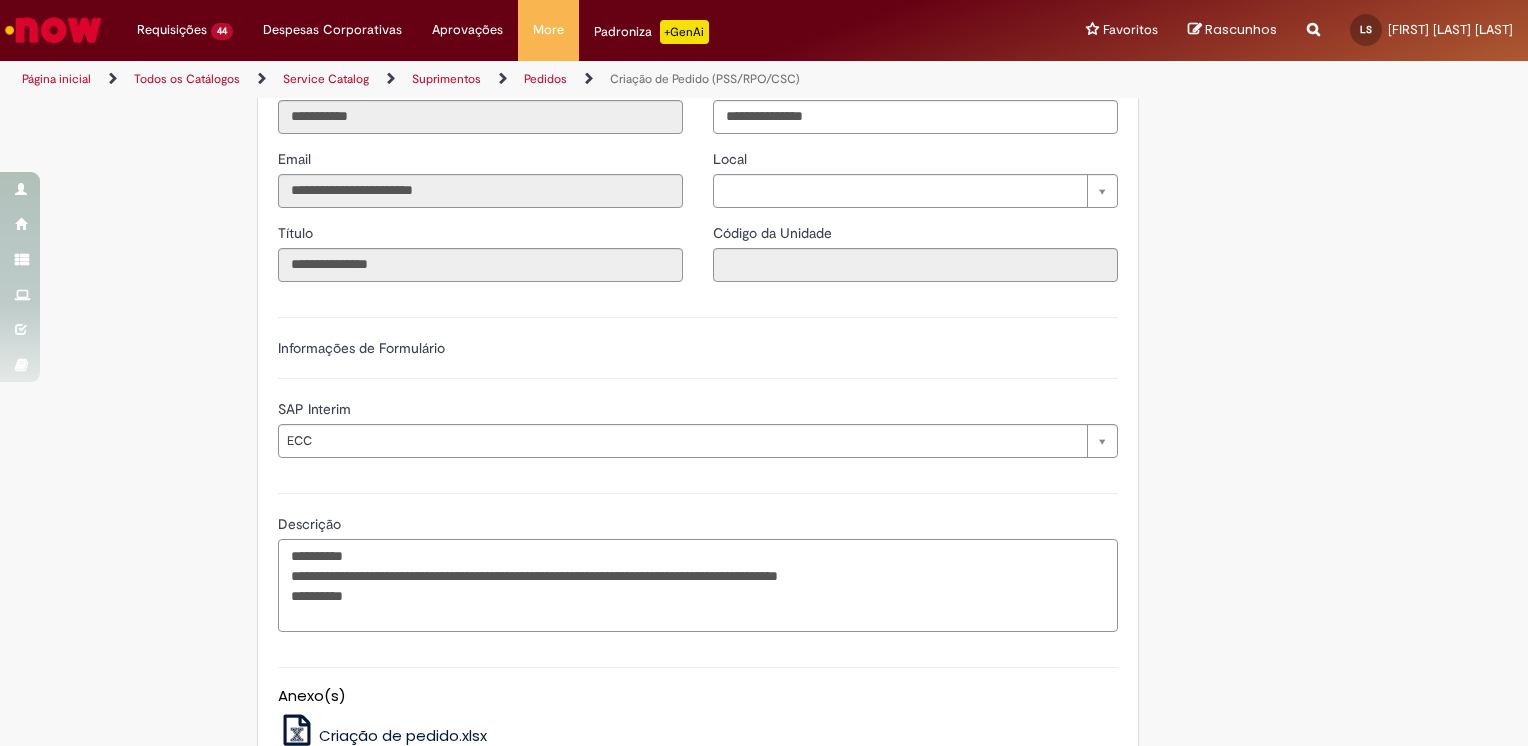 click on "**********" at bounding box center (698, 586) 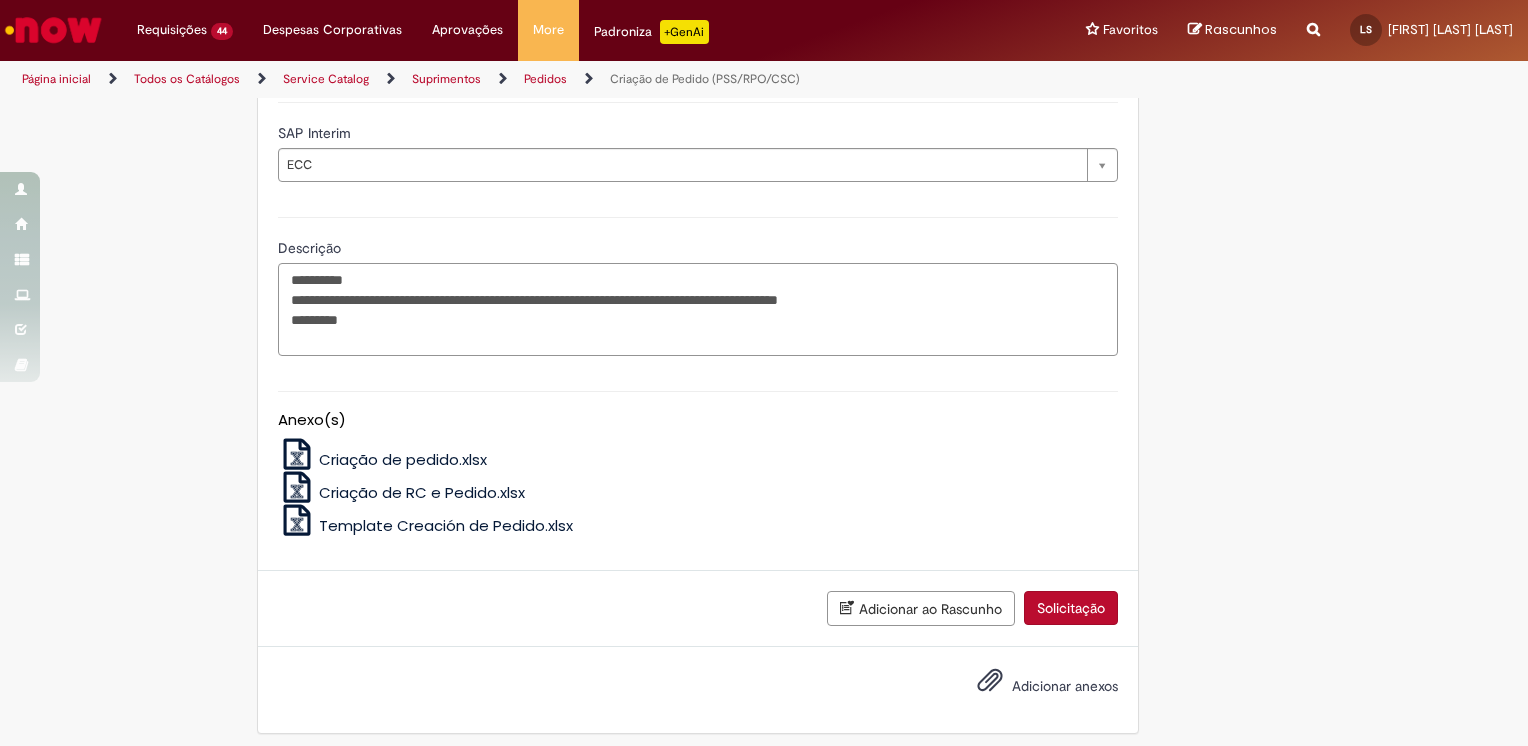 scroll, scrollTop: 981, scrollLeft: 0, axis: vertical 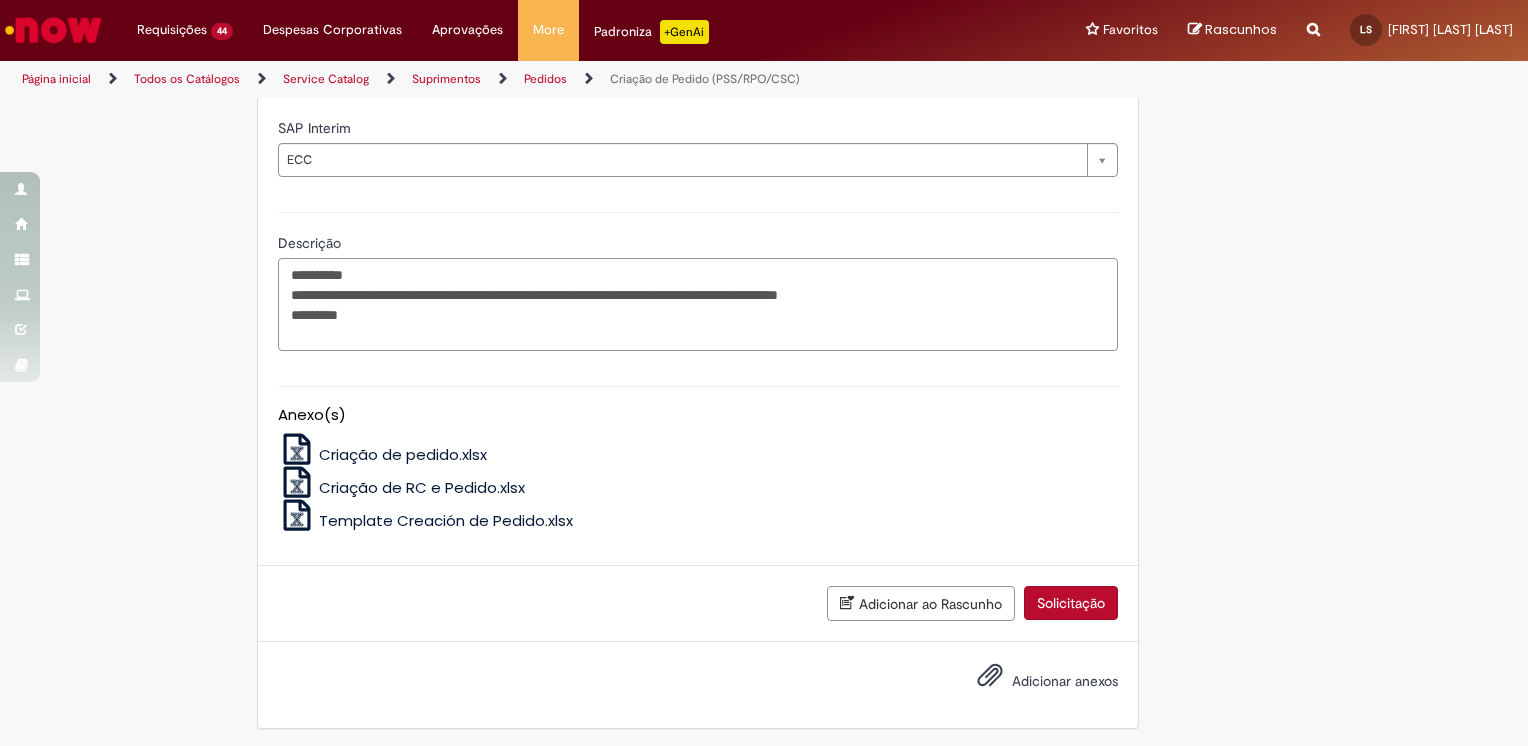 type on "**********" 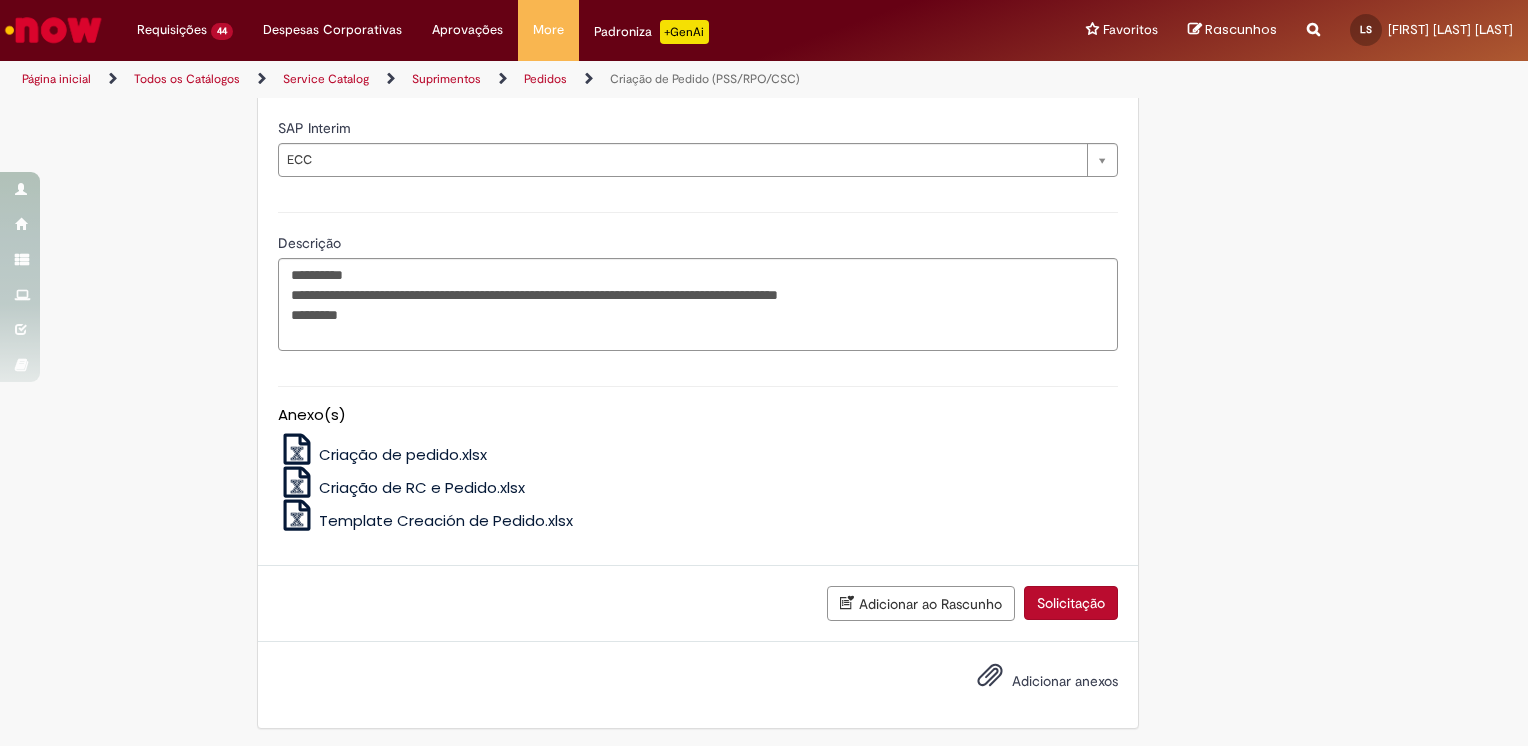 click on "Adicionar anexos" at bounding box center [1065, 681] 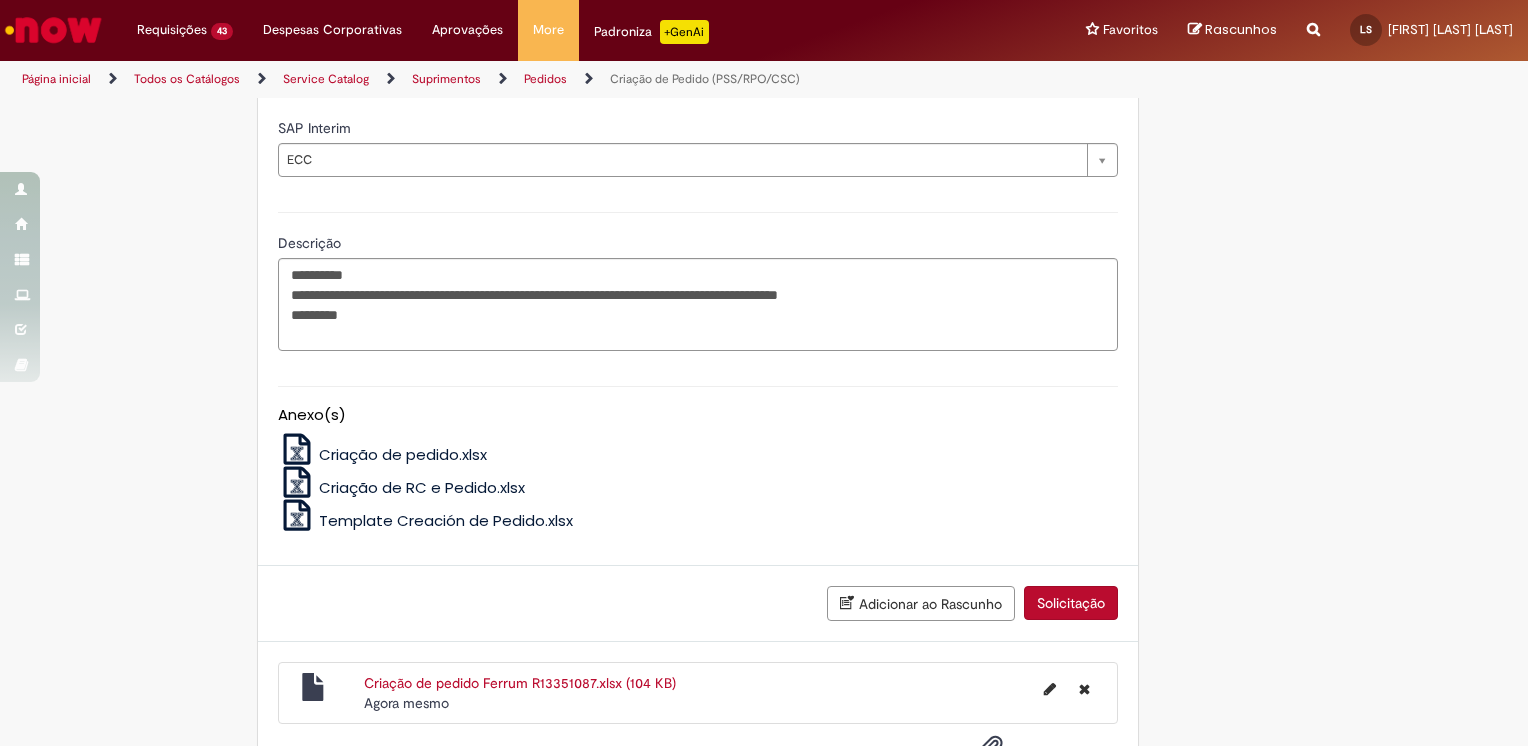 scroll, scrollTop: 1053, scrollLeft: 0, axis: vertical 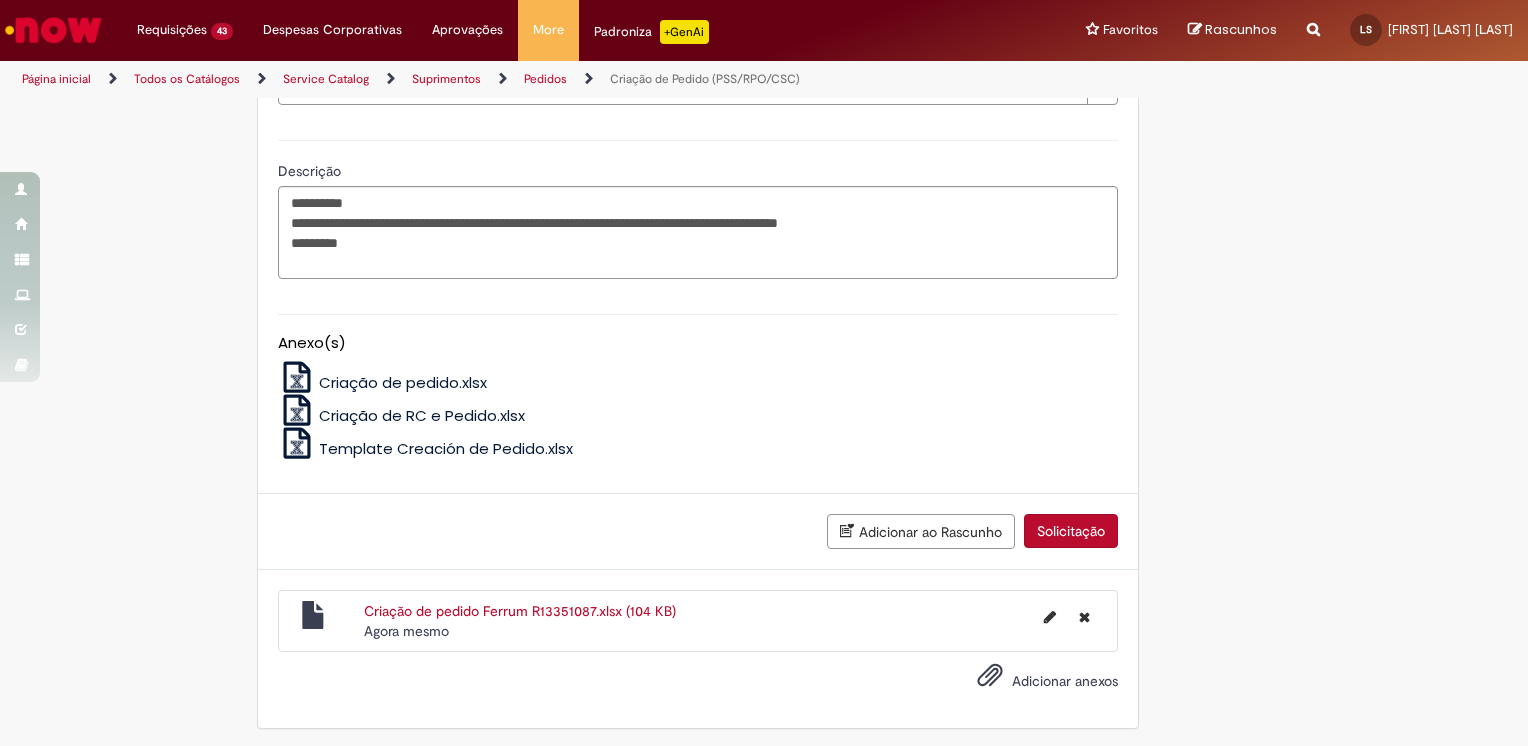 click on "Solicitação" at bounding box center [1071, 531] 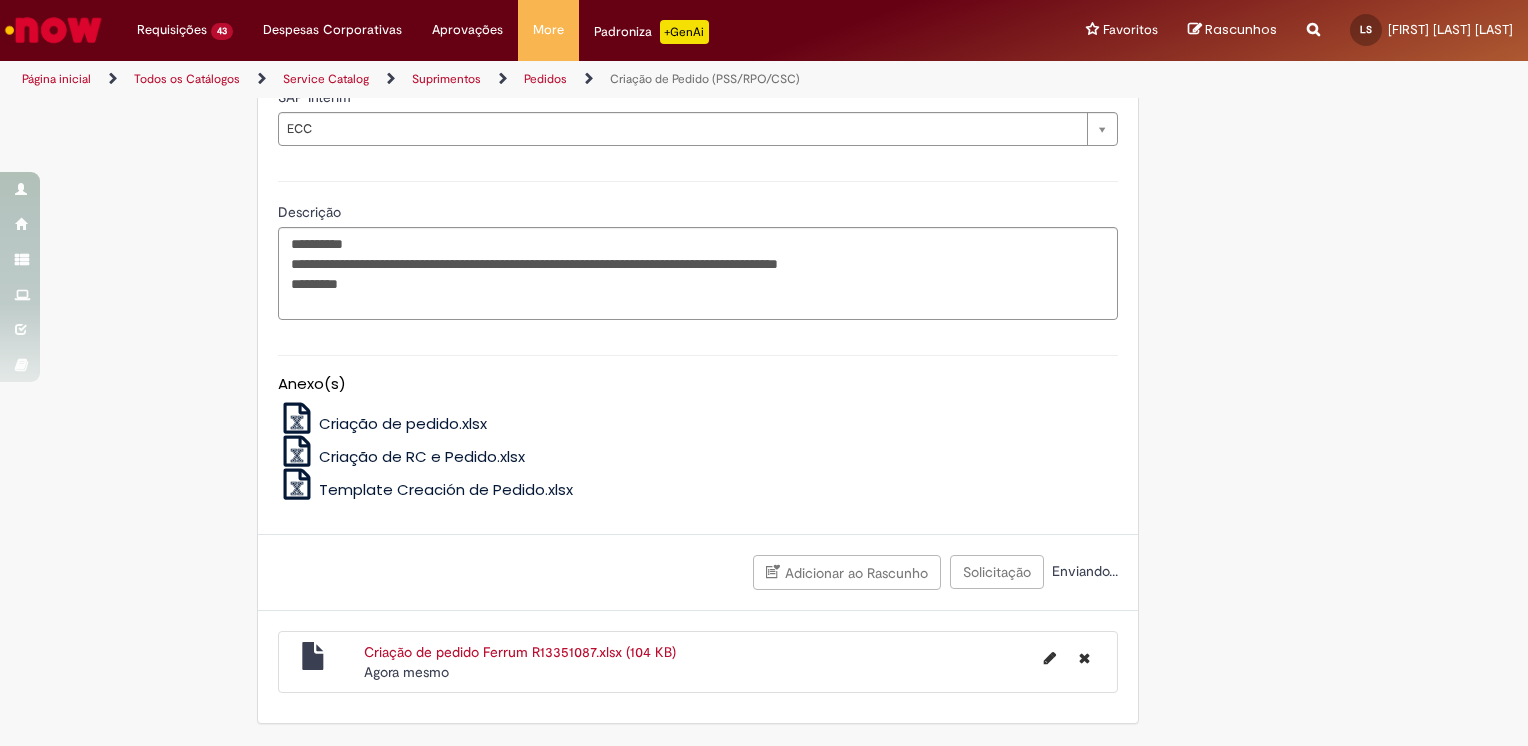 scroll, scrollTop: 1007, scrollLeft: 0, axis: vertical 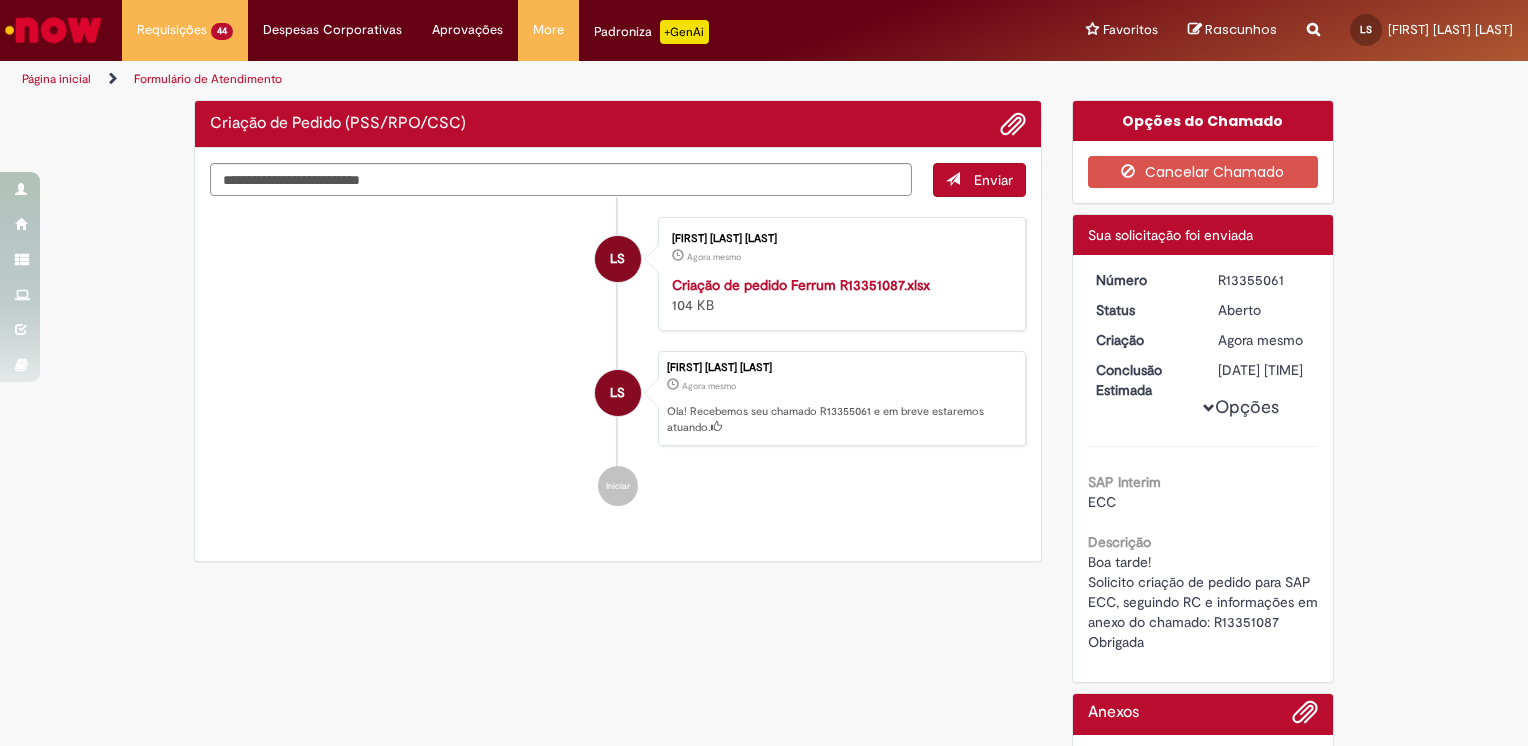 drag, startPoint x: 1284, startPoint y: 279, endPoint x: 1201, endPoint y: 277, distance: 83.02409 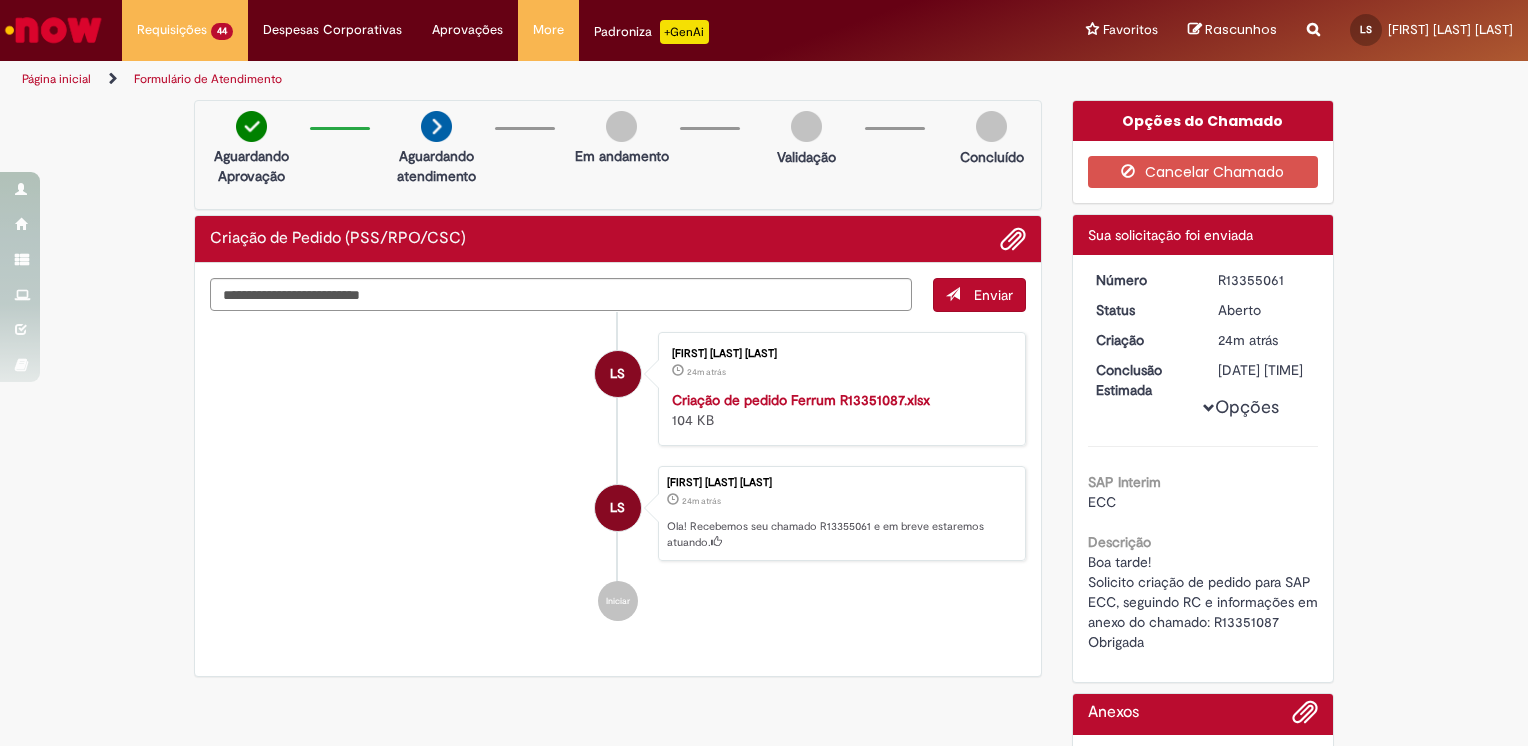 click on "Formulário de Atendimento" at bounding box center (208, 79) 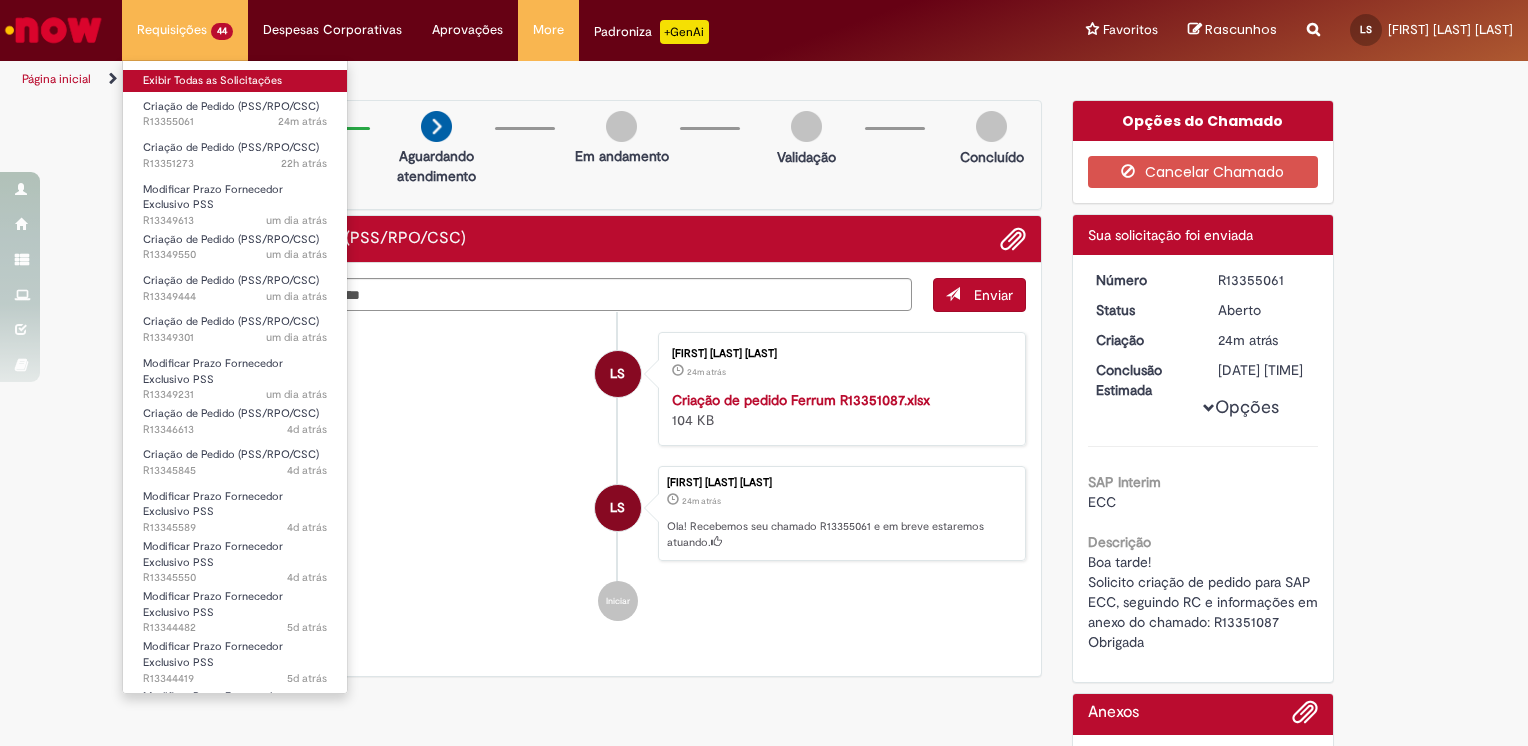click on "Exibir Todas as Solicitações" at bounding box center (235, 81) 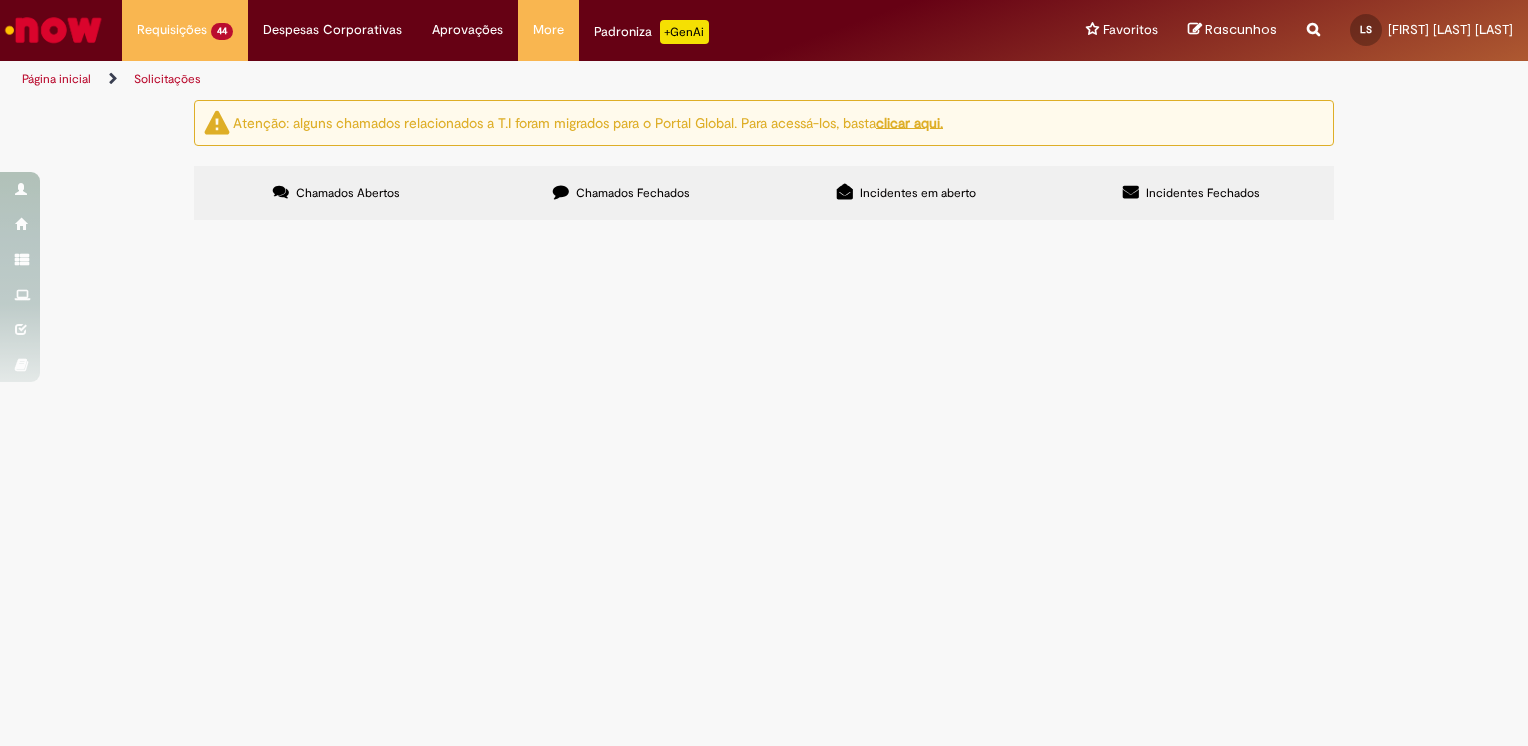 click at bounding box center [0, 0] 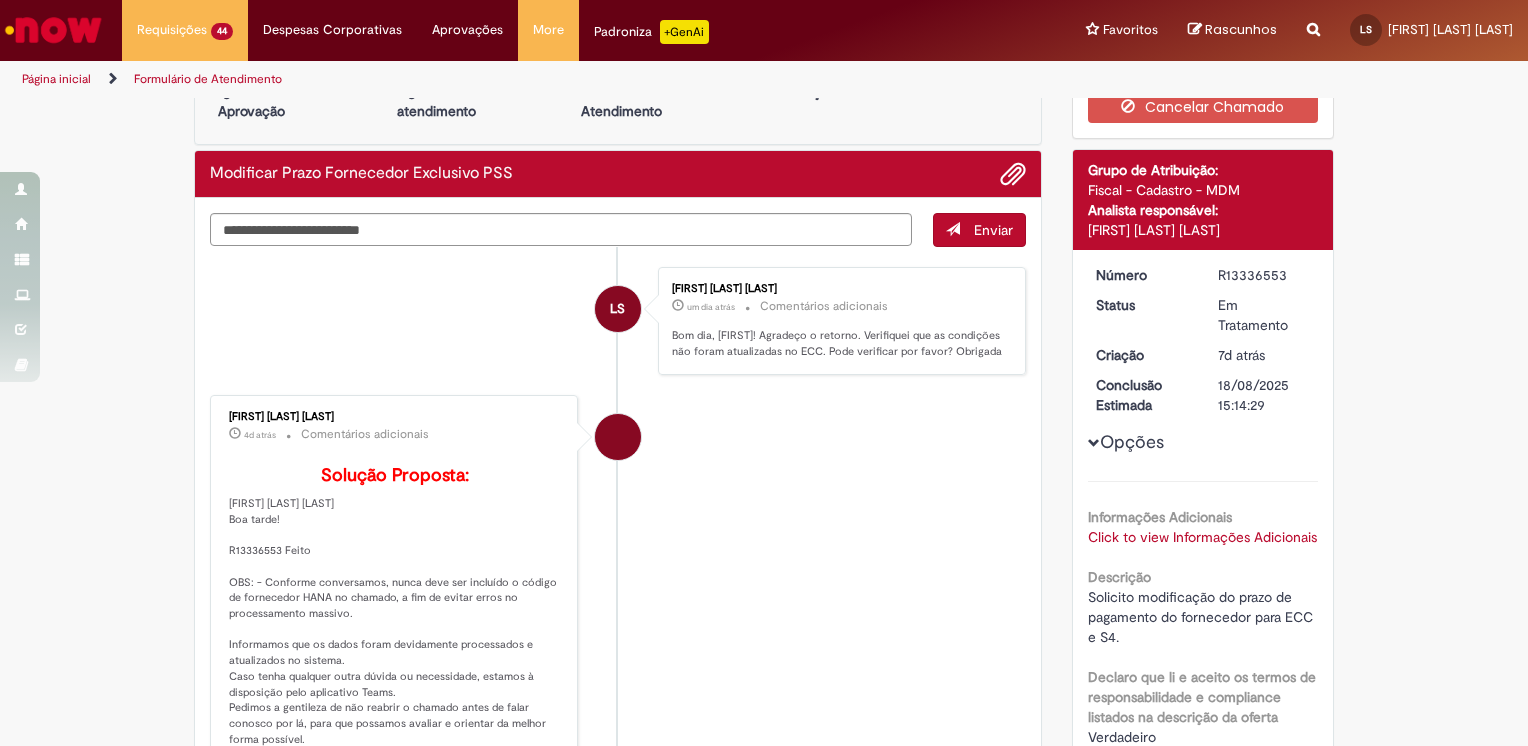 scroll, scrollTop: 100, scrollLeft: 0, axis: vertical 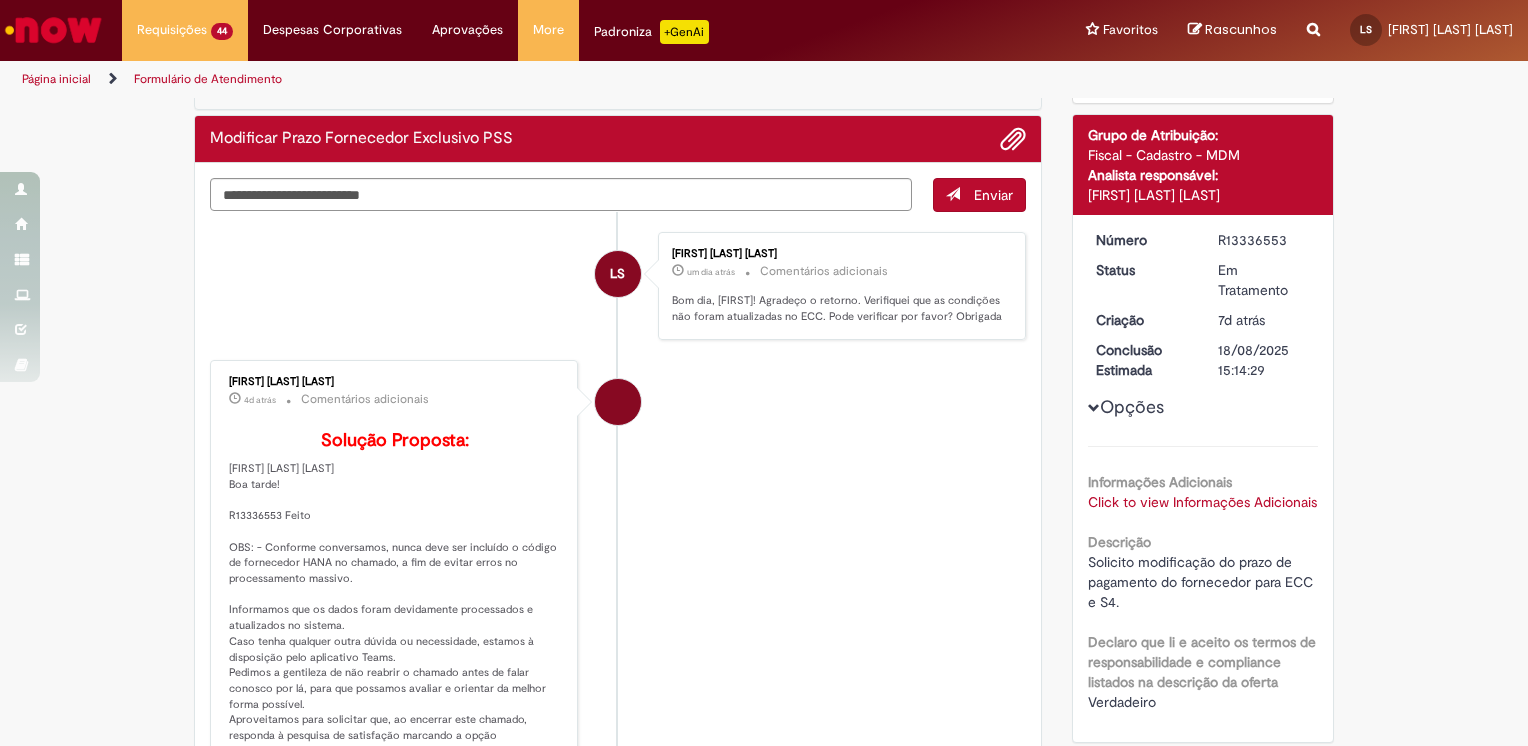 click on "Click to view Informações Adicionais" at bounding box center (1202, 502) 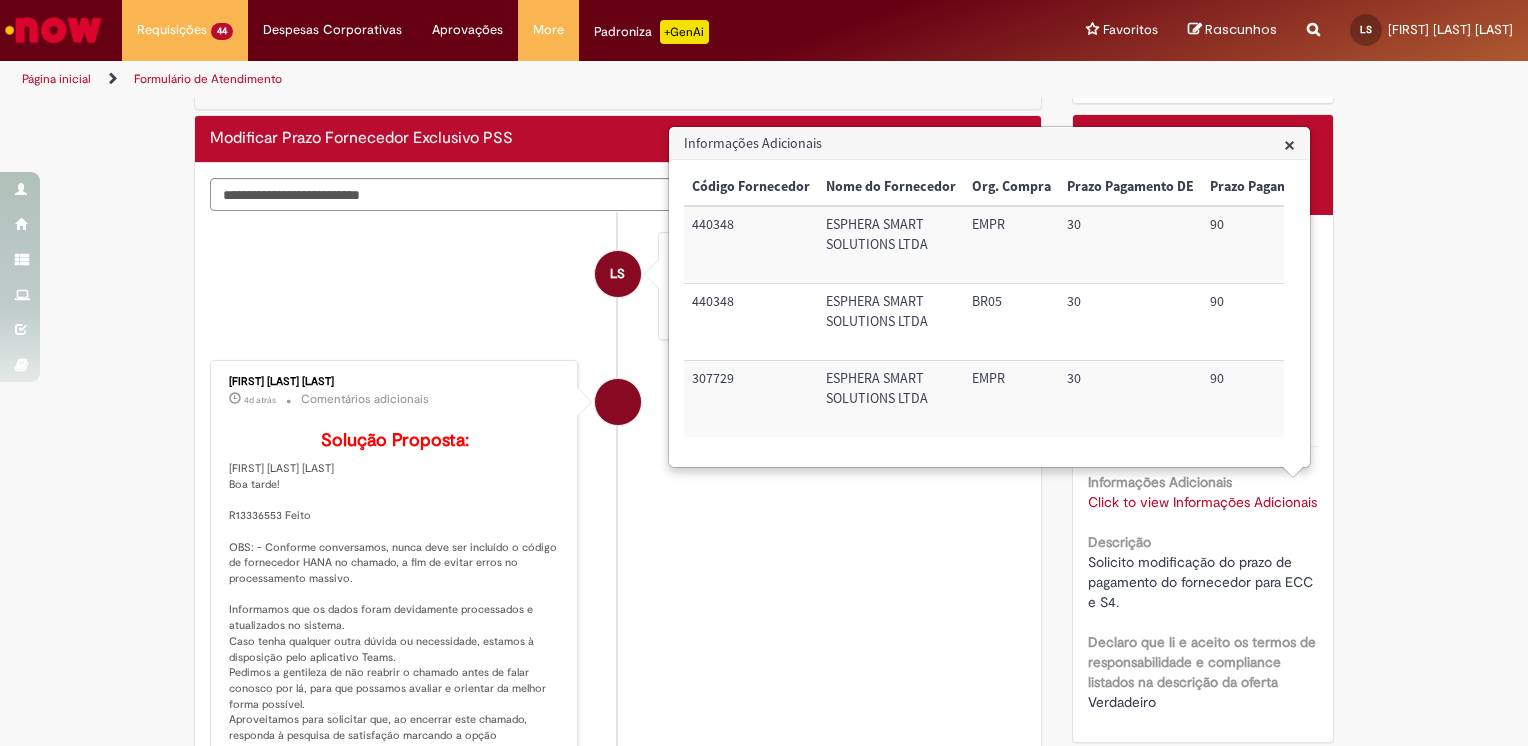 click on "Click to view Informações Adicionais" at bounding box center (1202, 502) 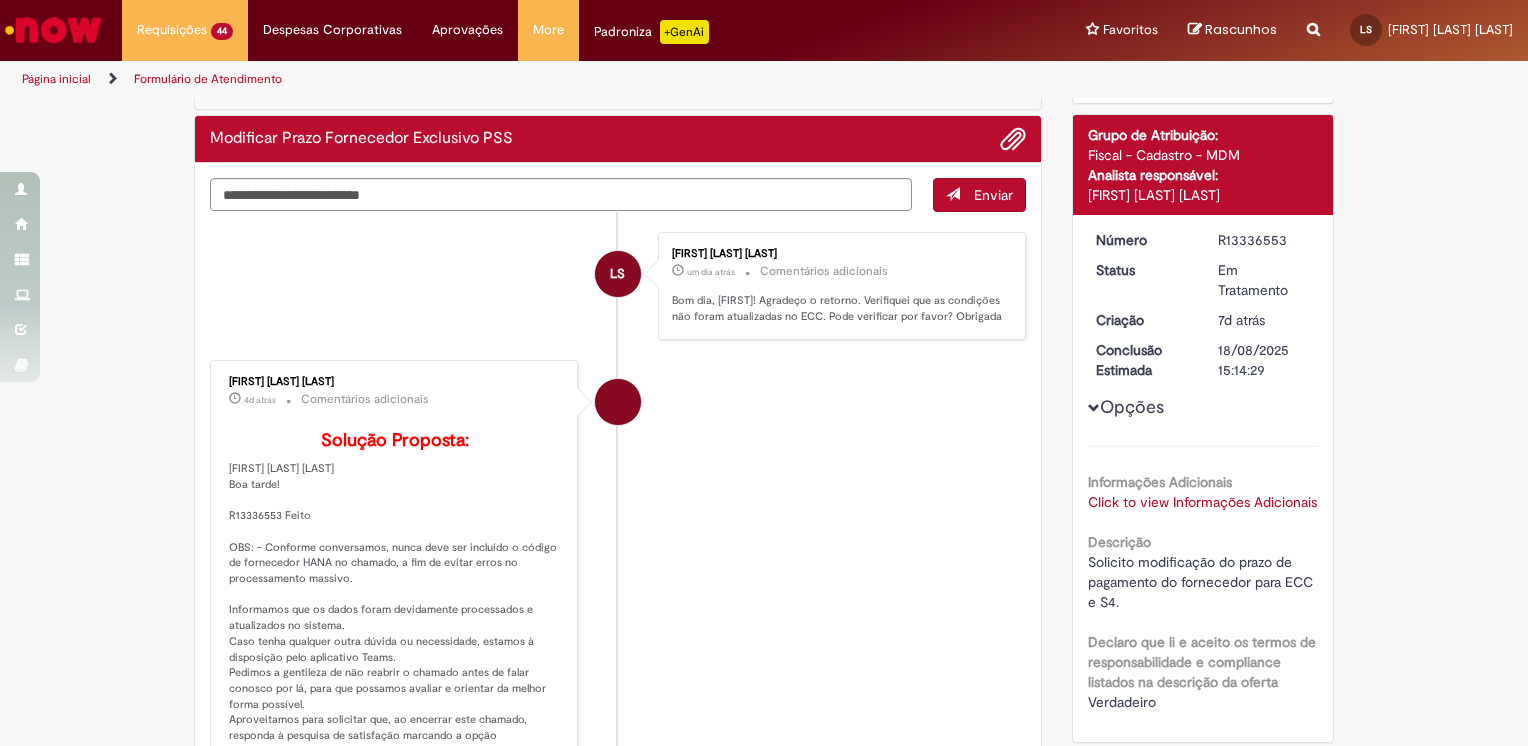 click on "Click to view Informações Adicionais" at bounding box center (1202, 502) 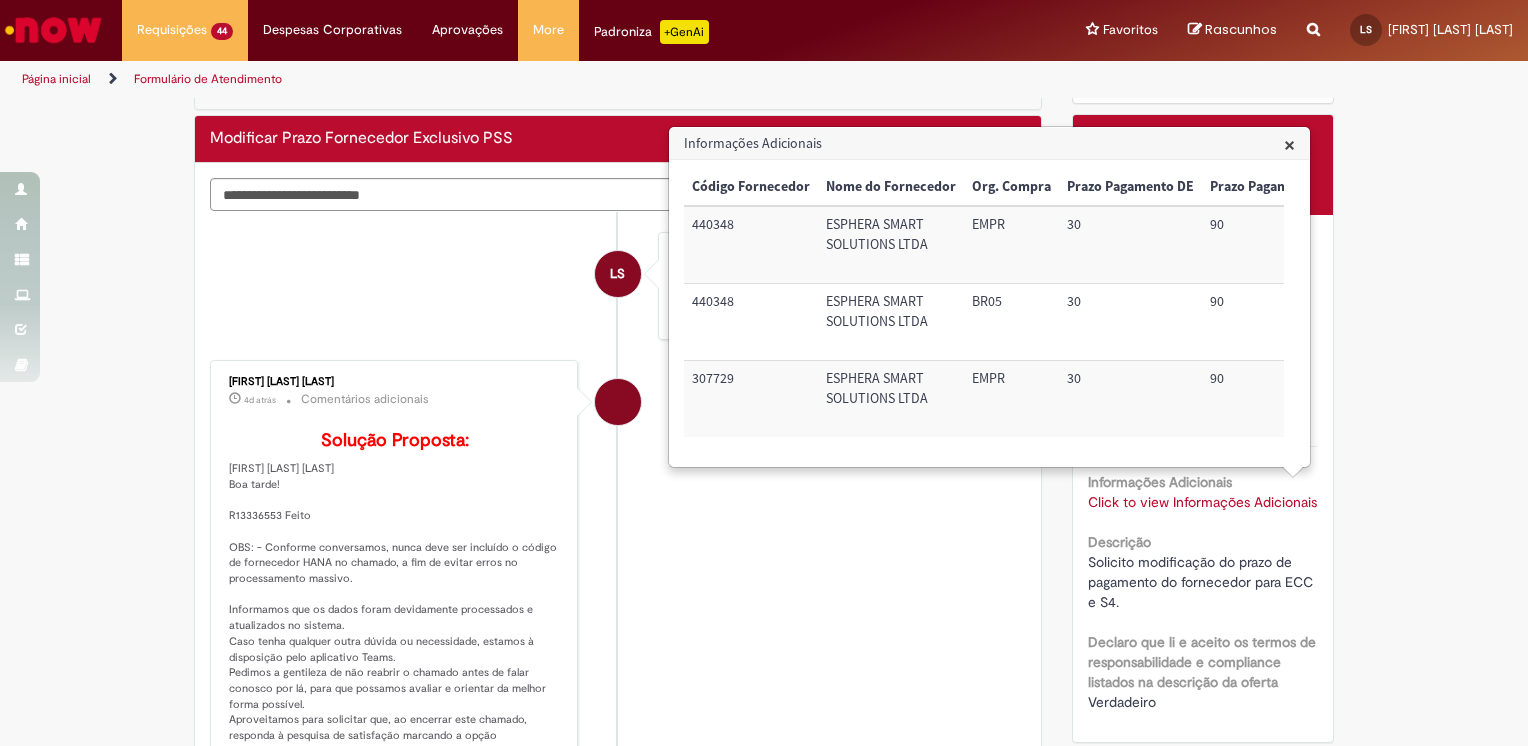 click on "×" at bounding box center (1289, 144) 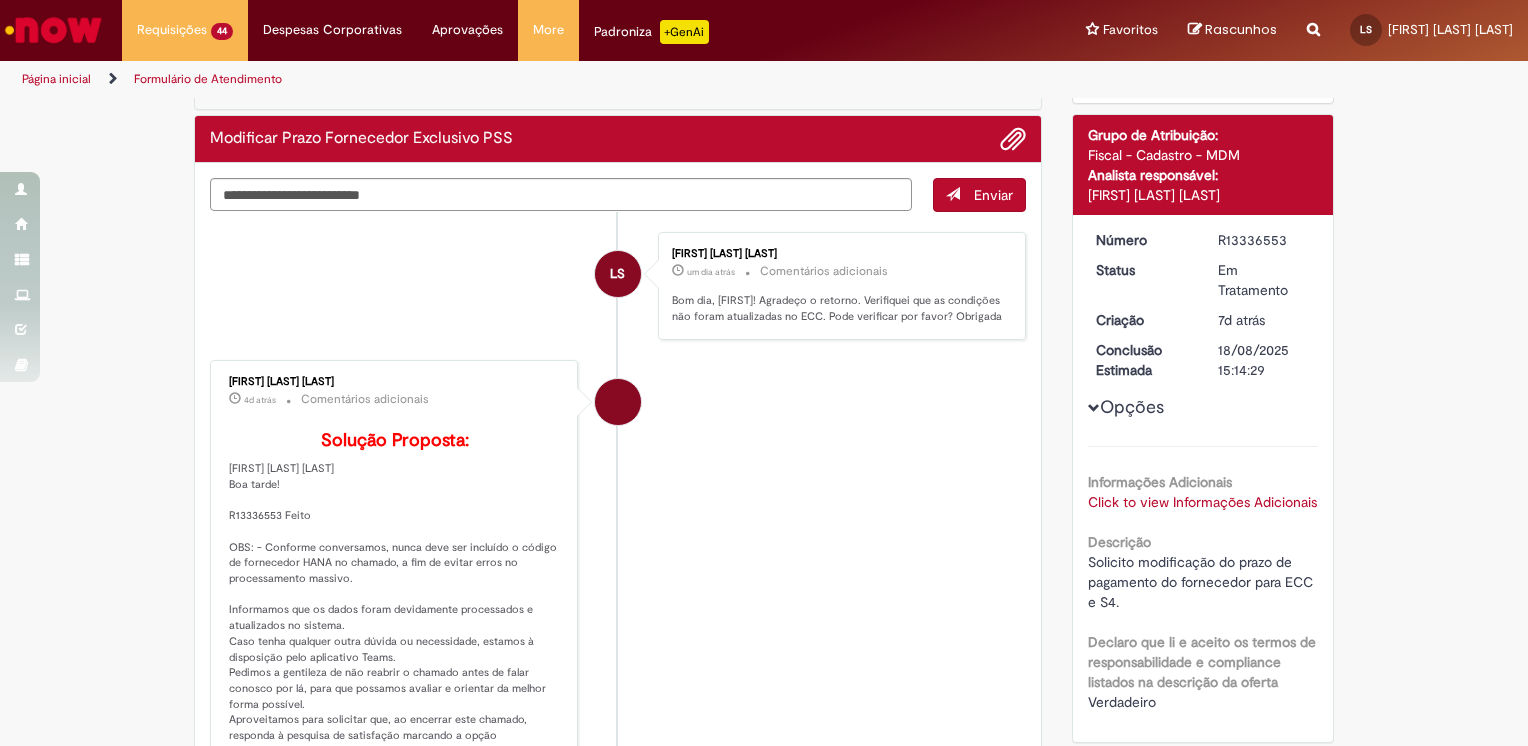 drag, startPoint x: 1282, startPoint y: 241, endPoint x: 1195, endPoint y: 232, distance: 87.46428 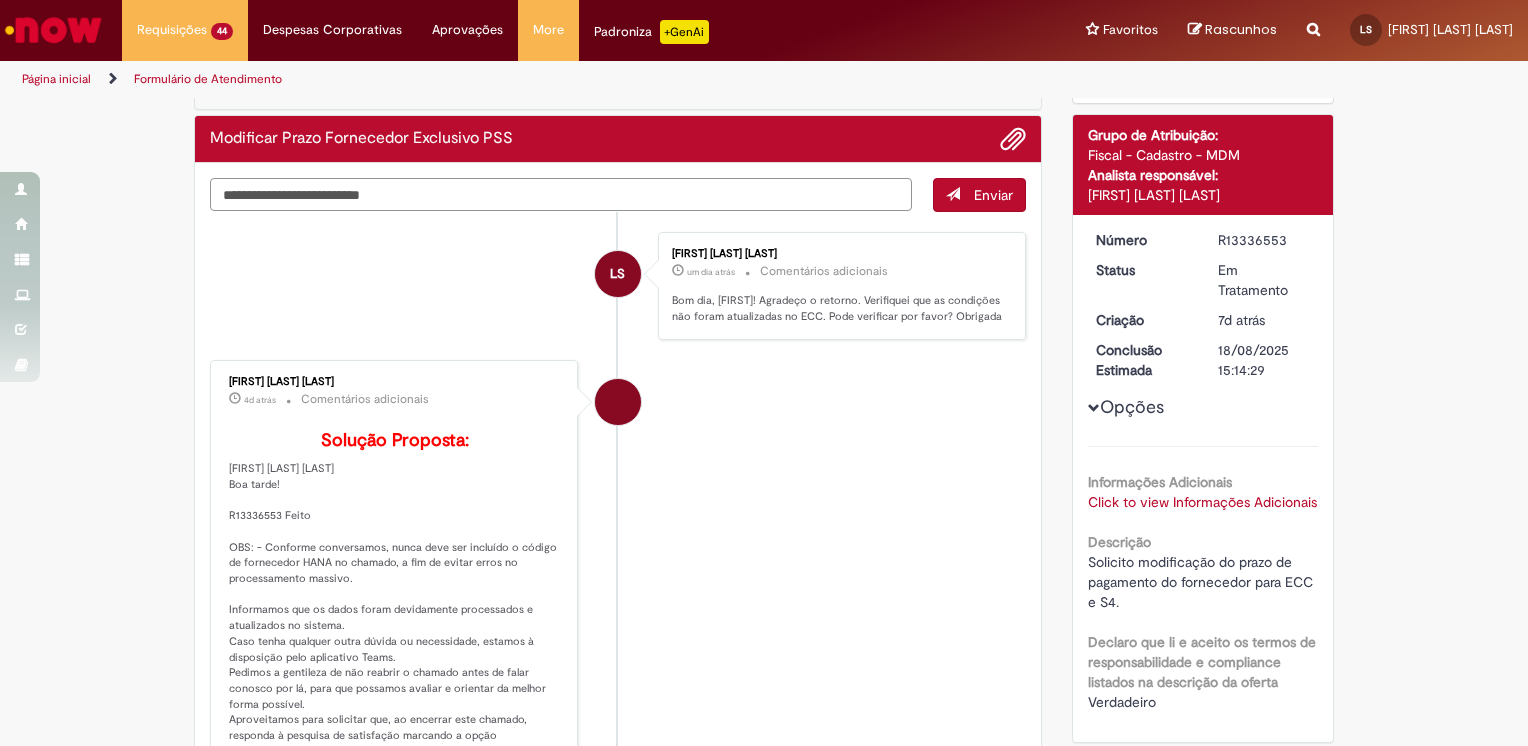 click at bounding box center [561, 195] 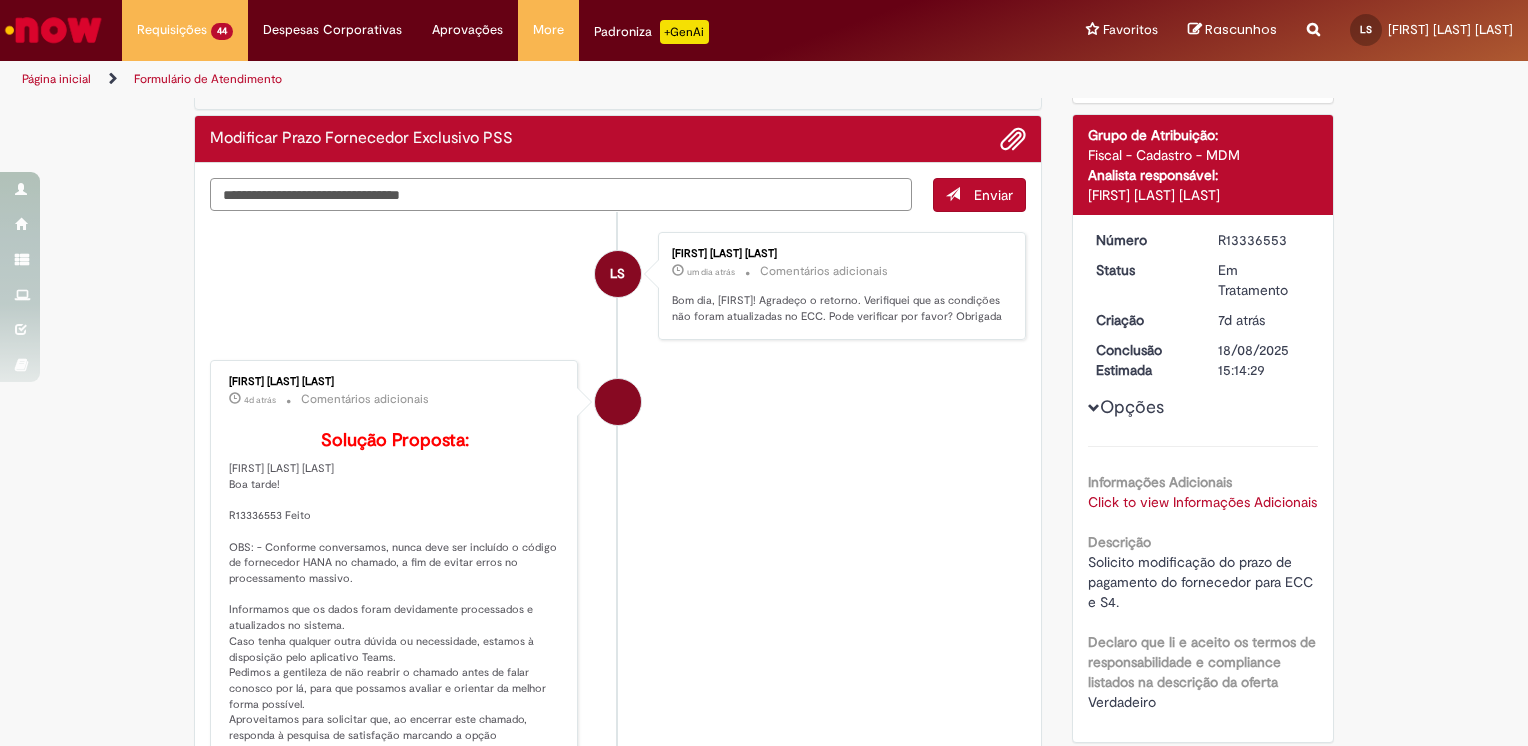type on "**********" 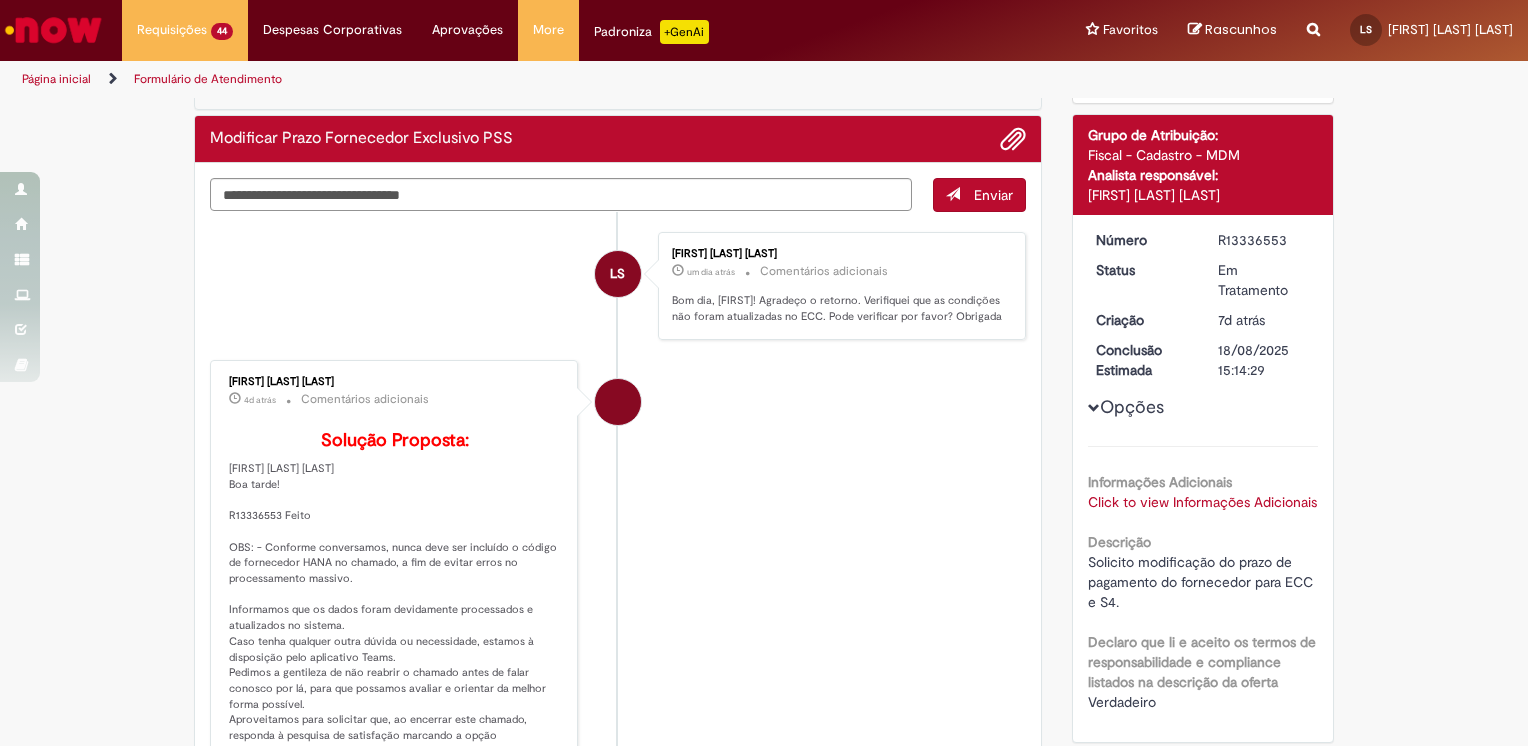 click on "Click to view Informações Adicionais" at bounding box center [1202, 502] 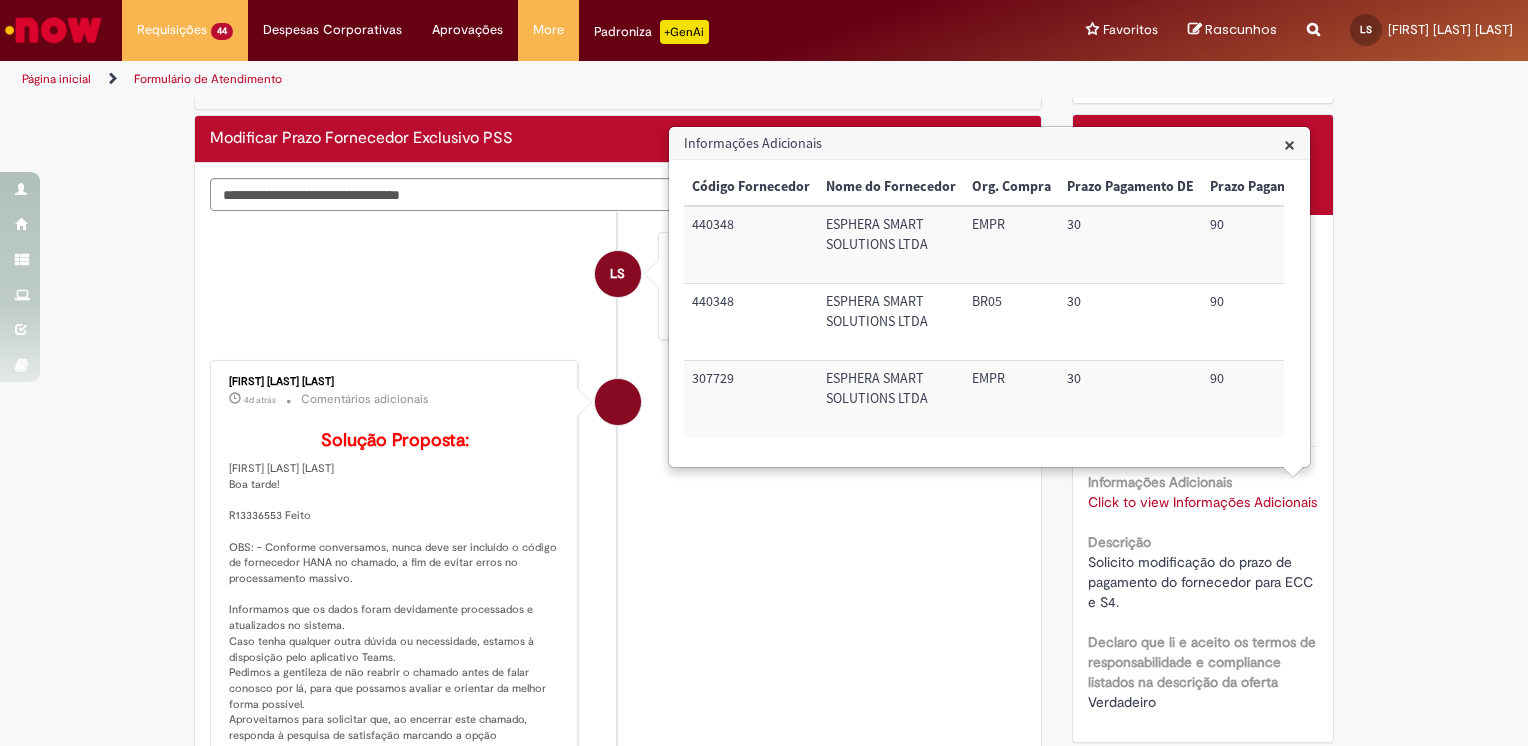 click on "Celso Dias da Rosa
4d atrás 4 dias atrás     Comentários adicionais
Solução Proposta:" at bounding box center (618, 599) 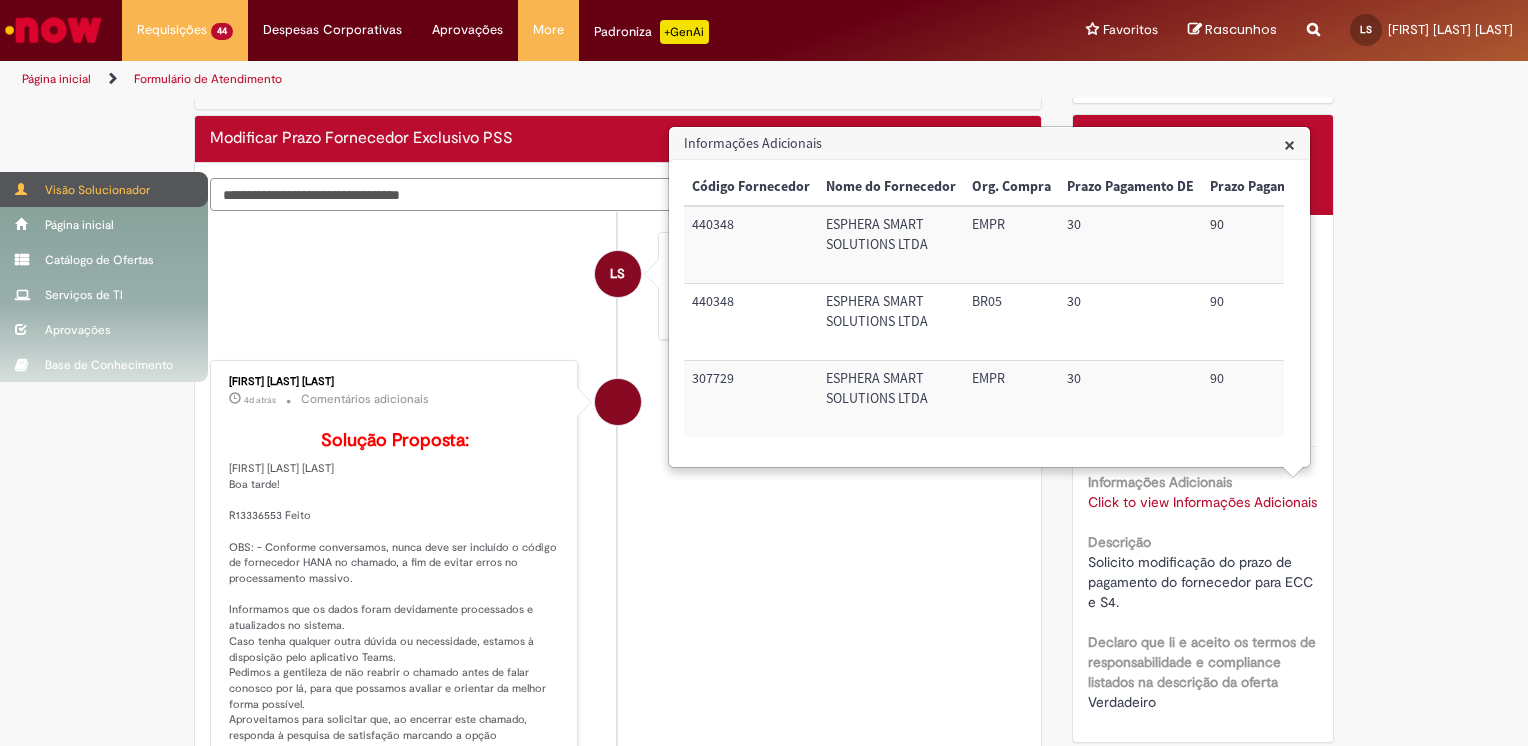 drag, startPoint x: 480, startPoint y: 198, endPoint x: 0, endPoint y: 198, distance: 480 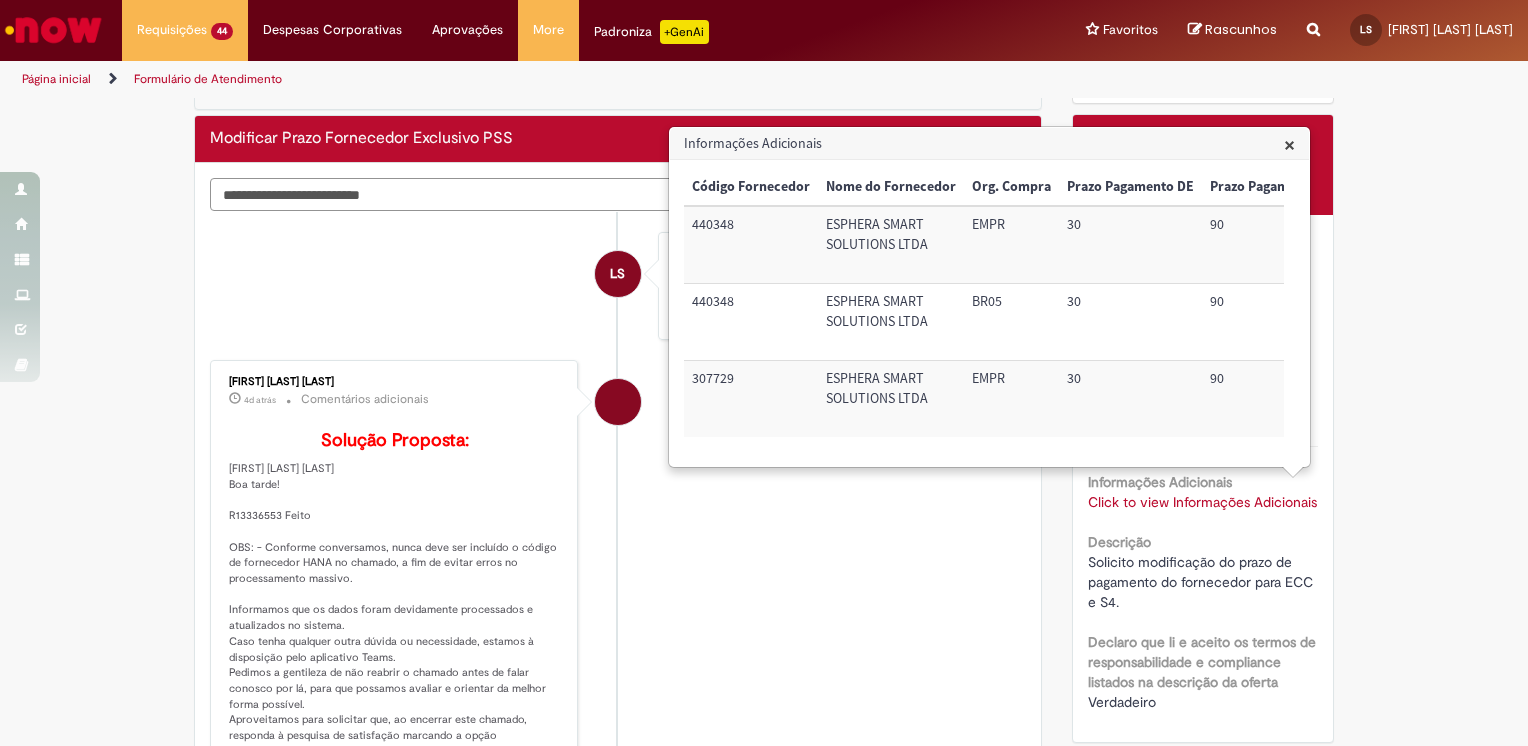 type 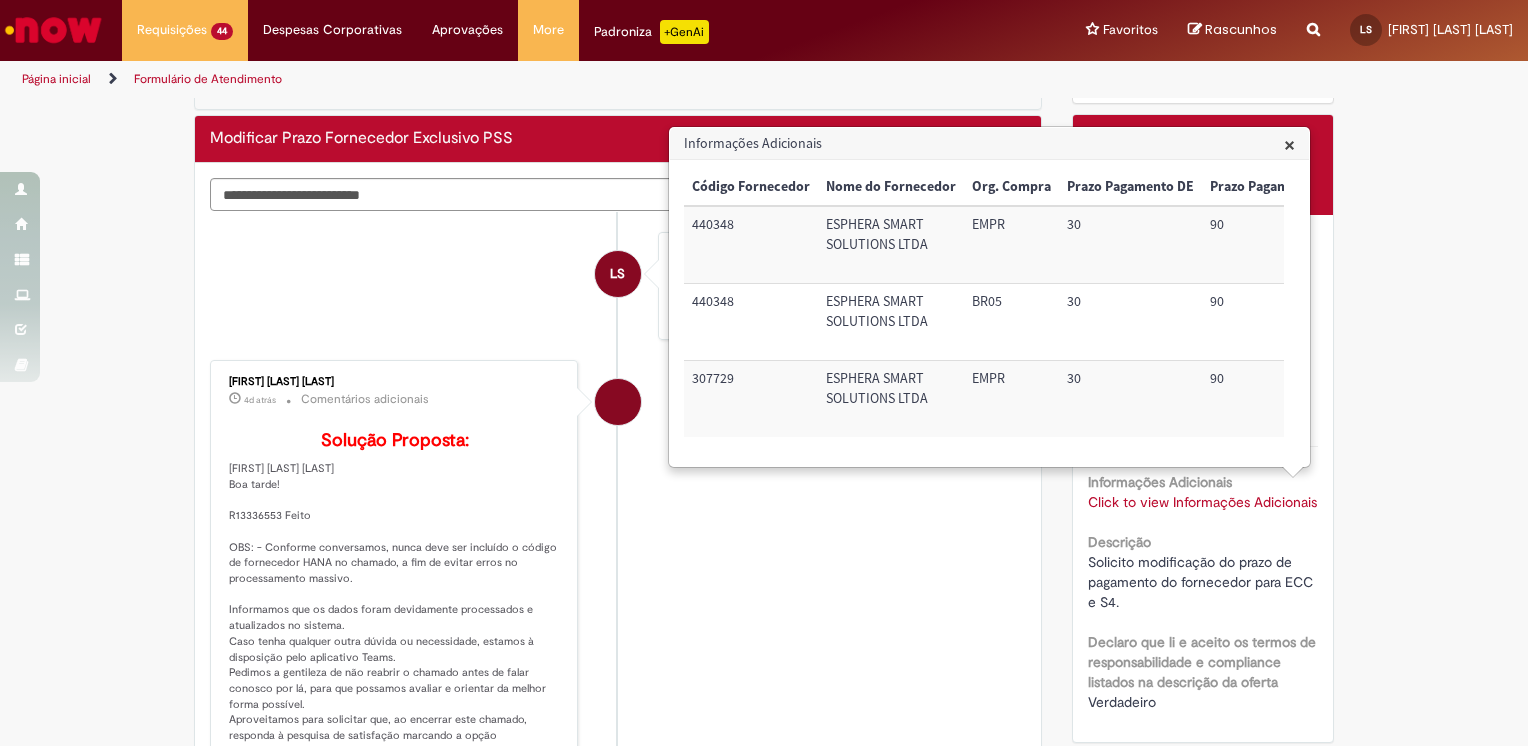 click on "LS
Lidiane Scotti Santos
um dia atrás um dia atrás     Comentários adicionais
Bom dia, Celso! Agradeço o retorno. Verifiquei que as condições não foram atualizadas no ECC. Pode verificar por favor? Obrigada" at bounding box center [618, 286] 